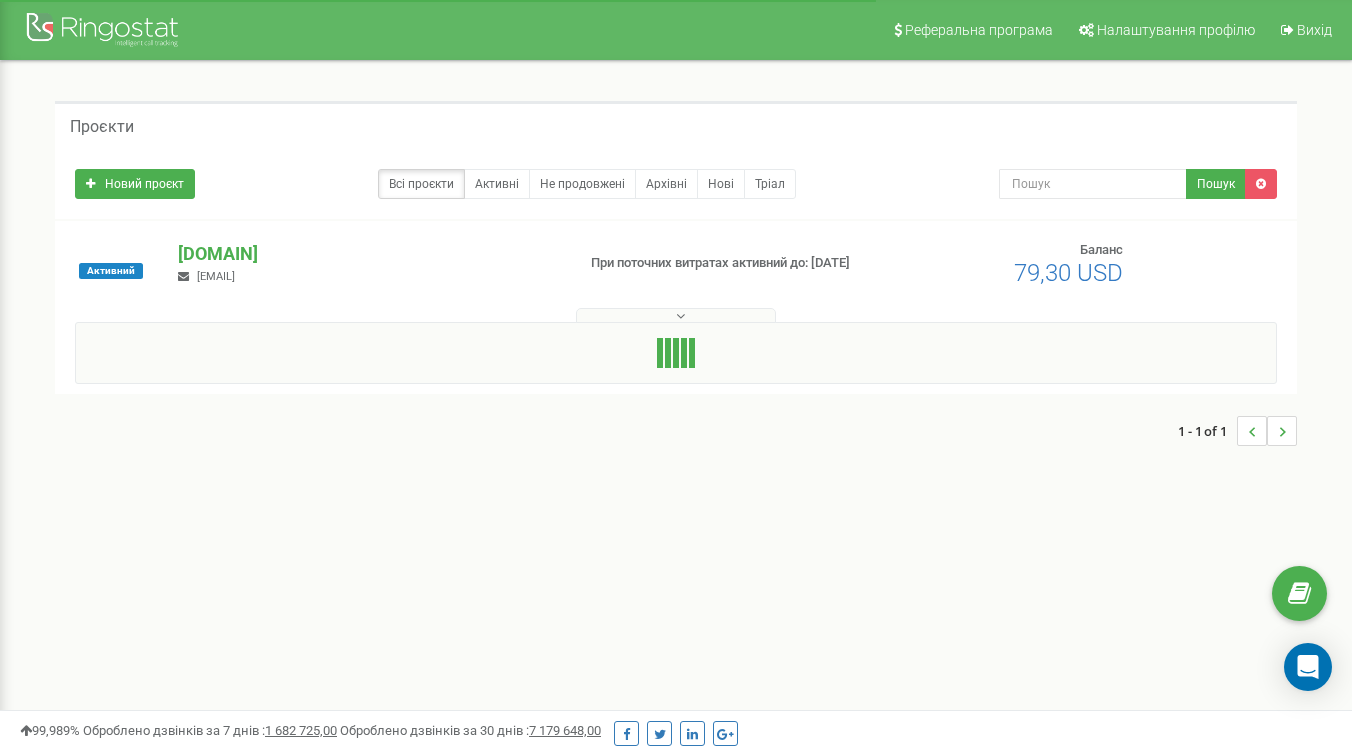 scroll, scrollTop: 0, scrollLeft: 0, axis: both 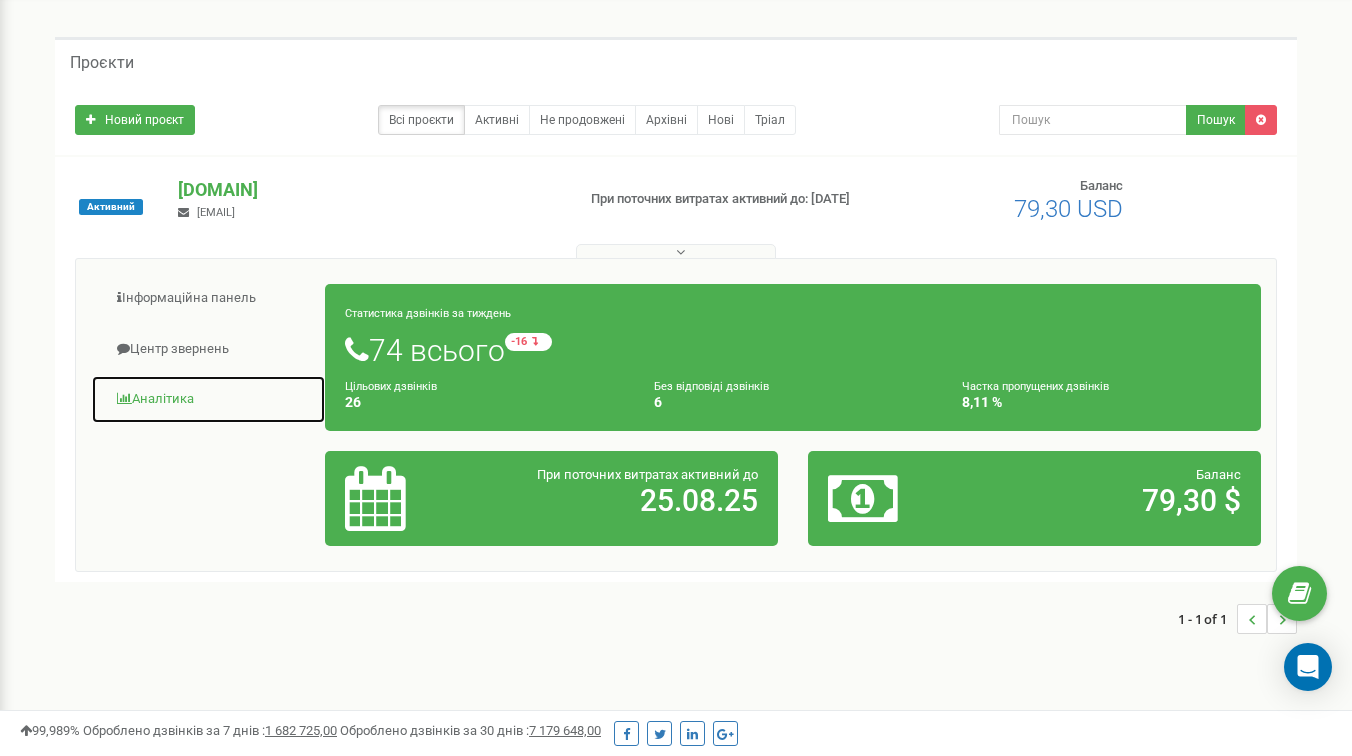 click on "Аналiтика" at bounding box center (208, 399) 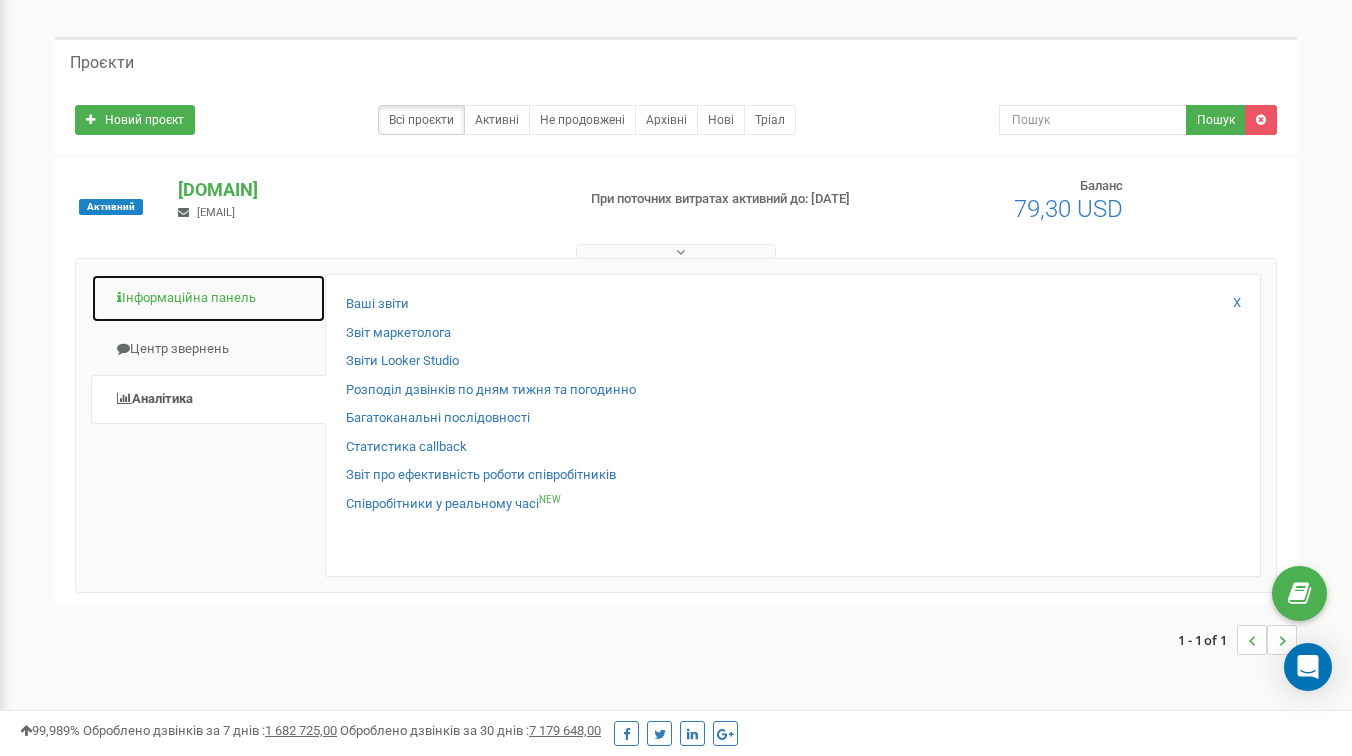 click on "Інформаційна панель" at bounding box center (208, 298) 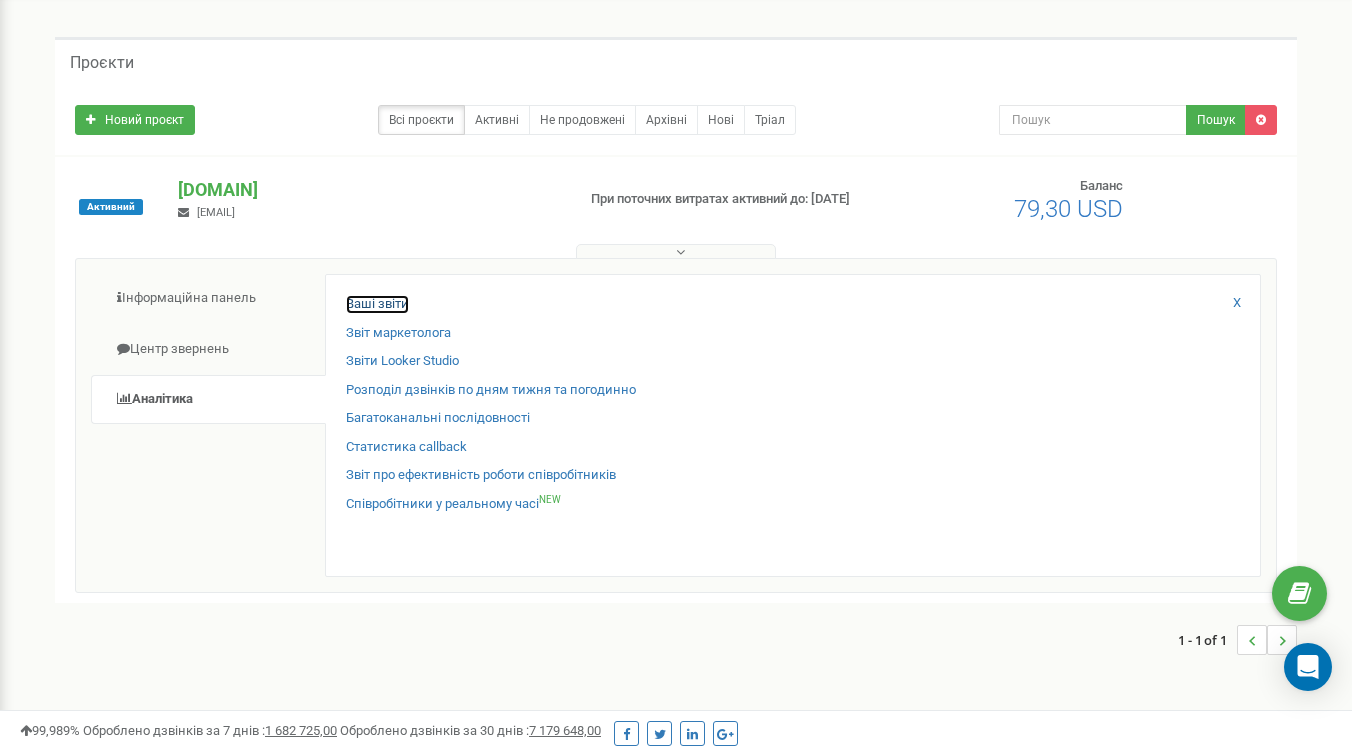 click on "Ваші звіти" at bounding box center [377, 304] 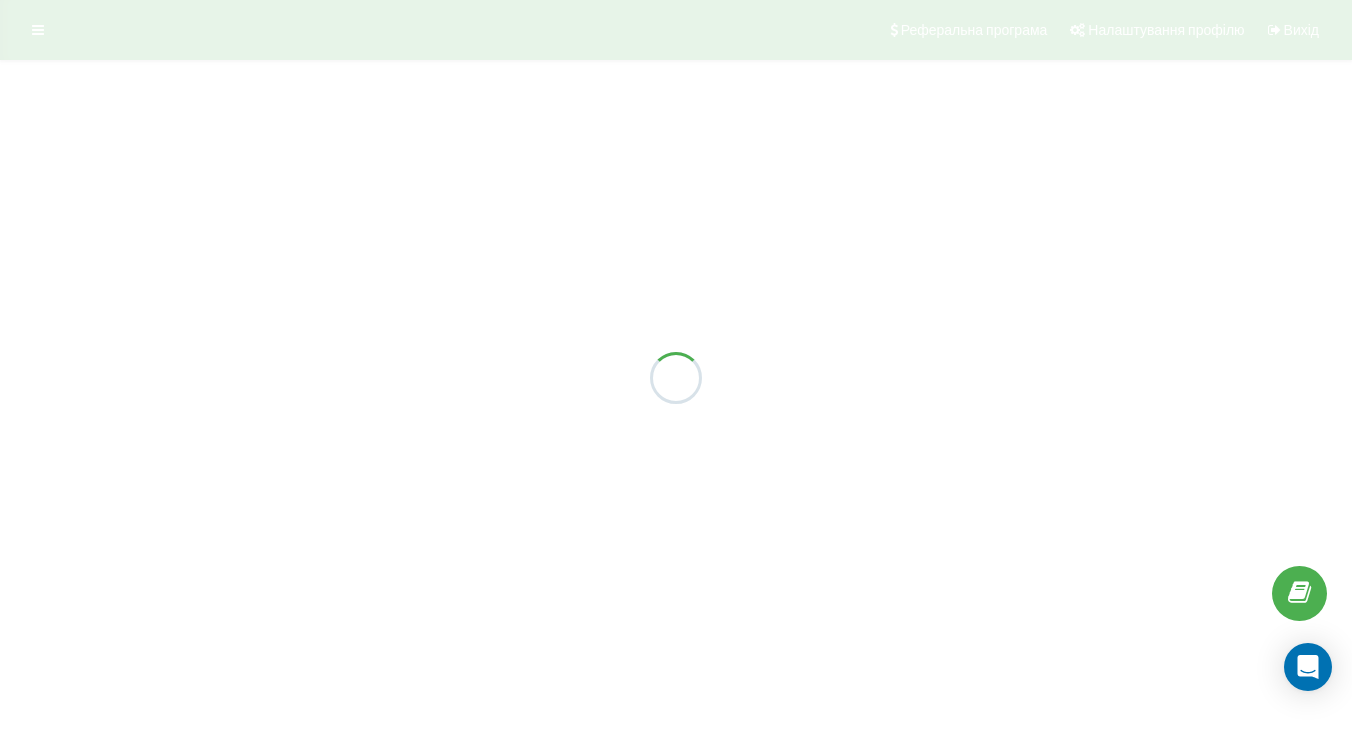 scroll, scrollTop: 0, scrollLeft: 0, axis: both 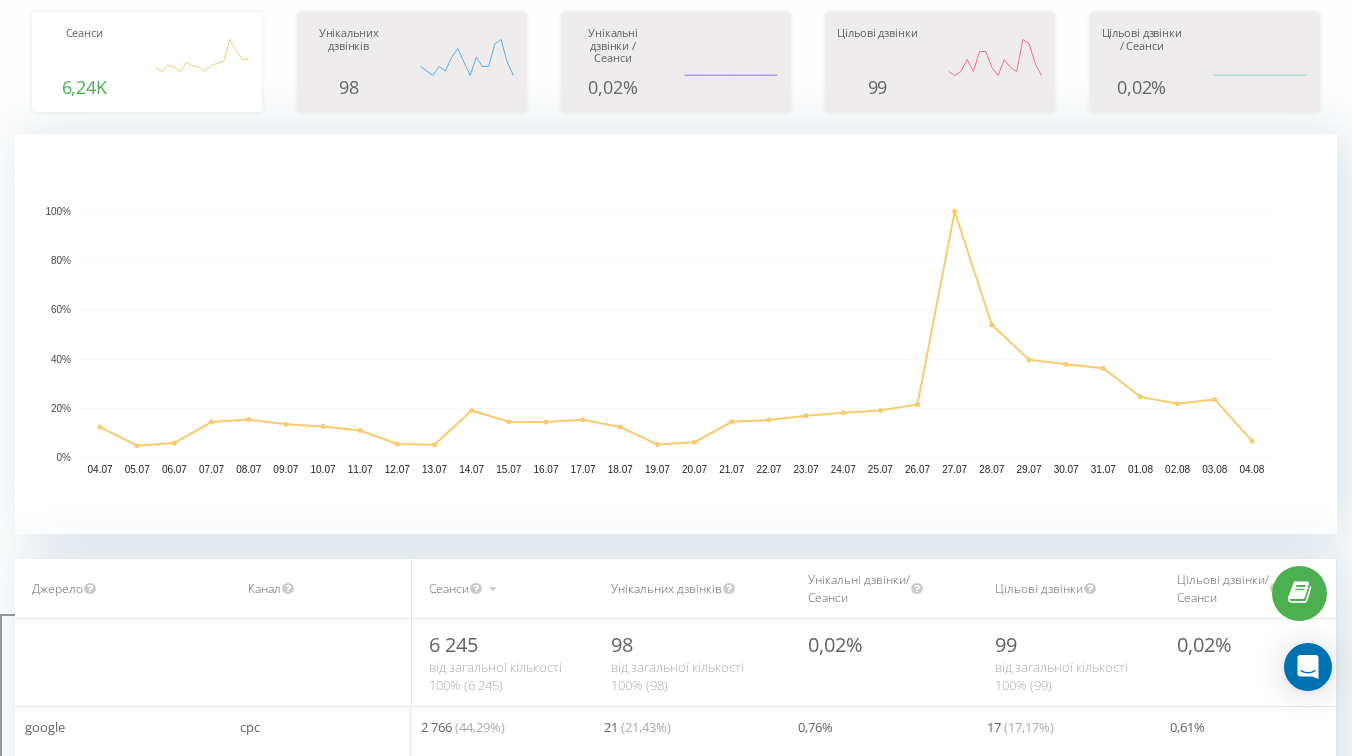 click 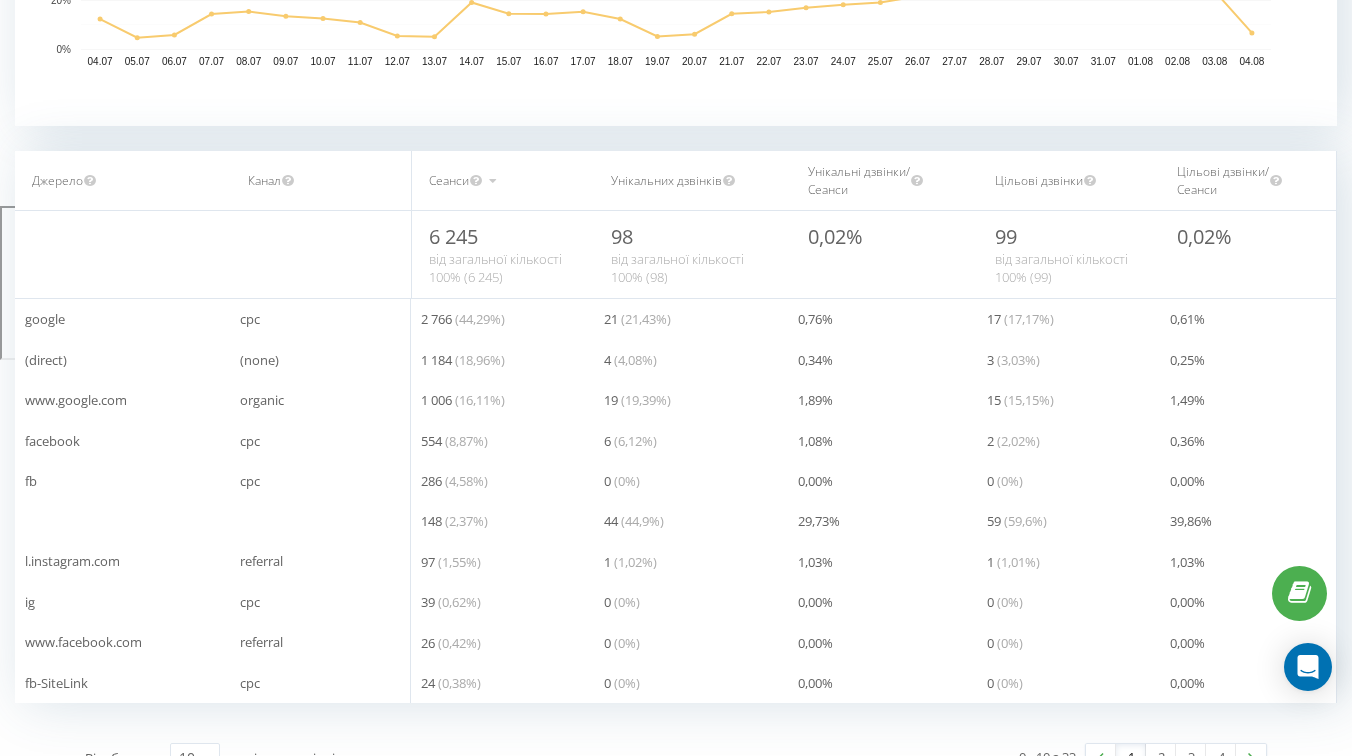 scroll, scrollTop: 0, scrollLeft: 0, axis: both 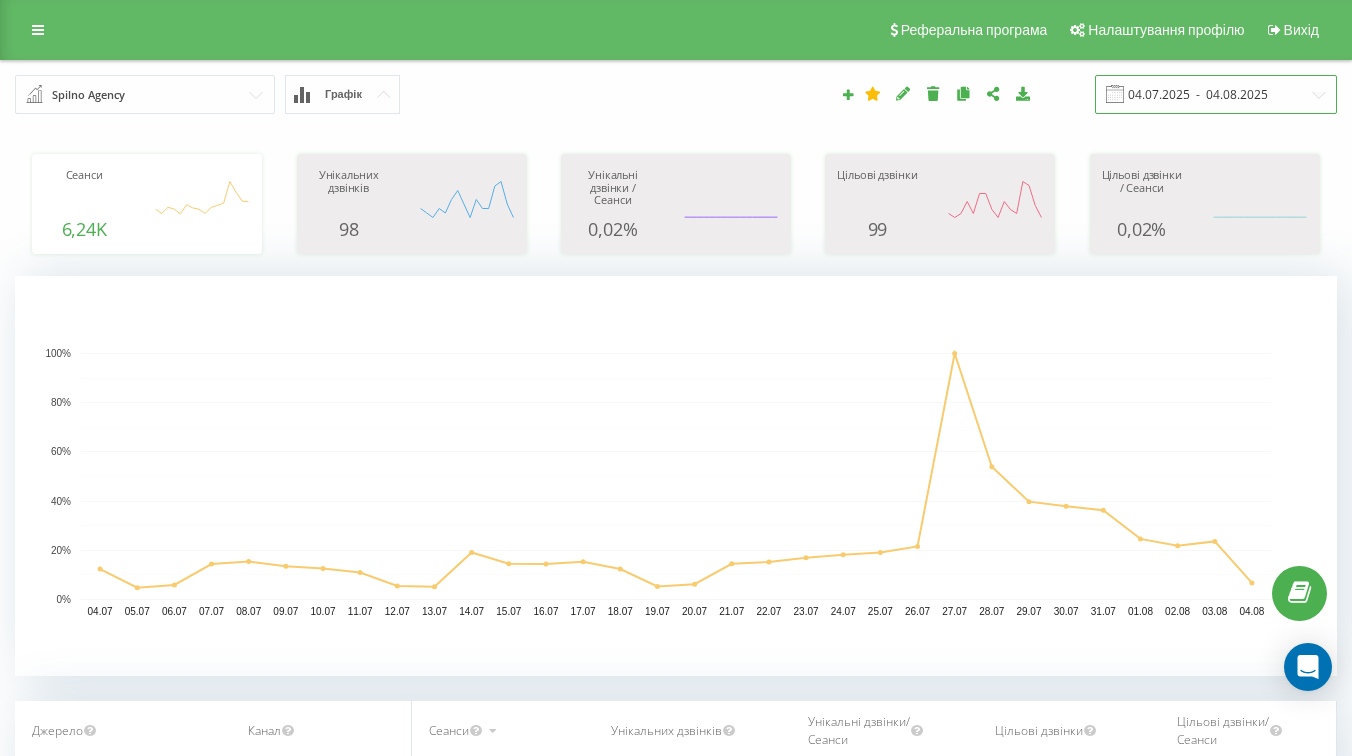 click on "04.07.2025  -  04.08.2025" at bounding box center (1216, 94) 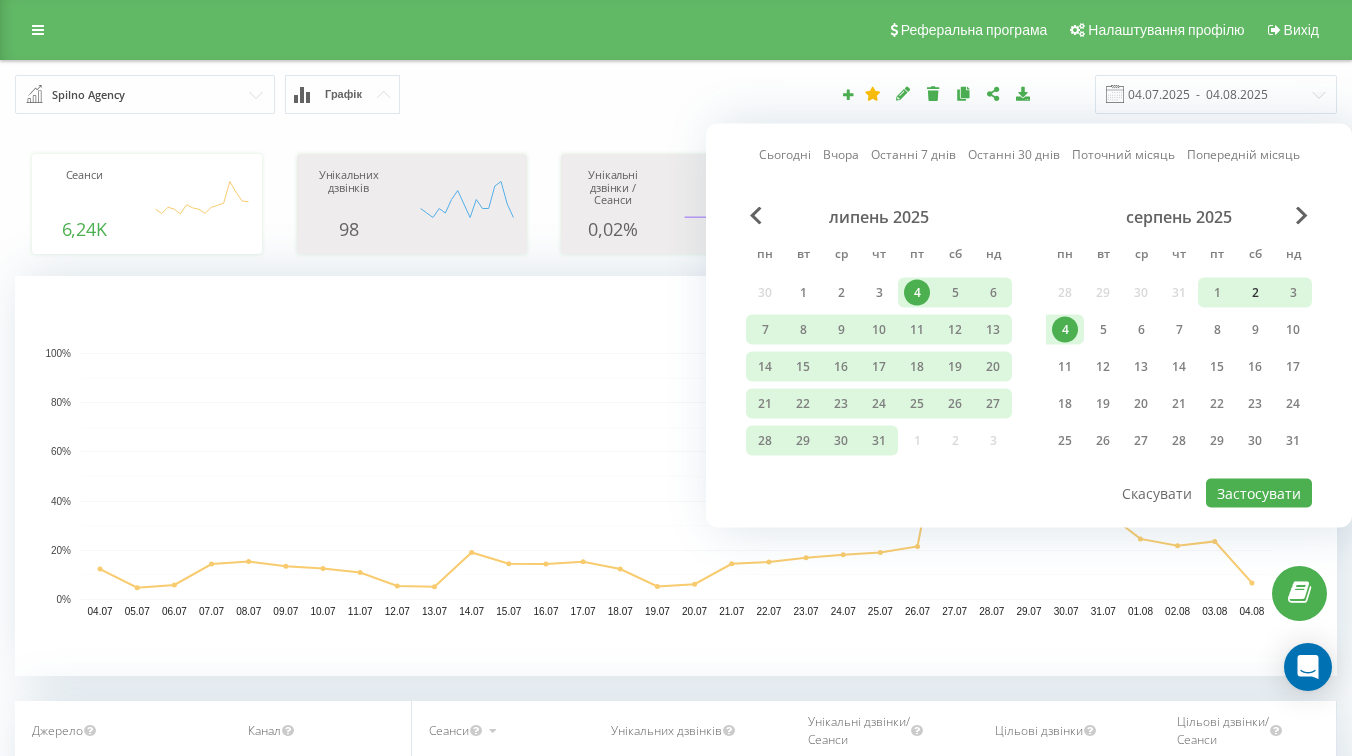 click on "2" at bounding box center [1255, 293] 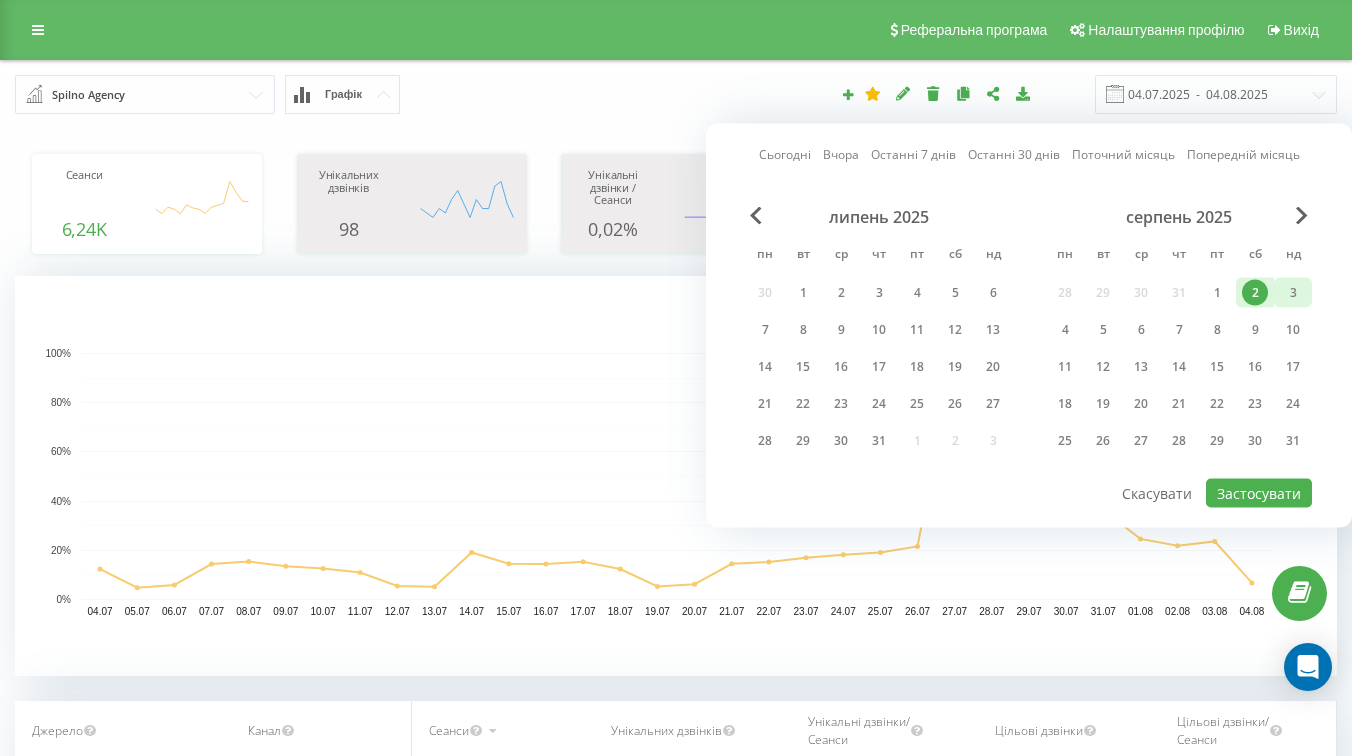 click on "3" at bounding box center (1293, 293) 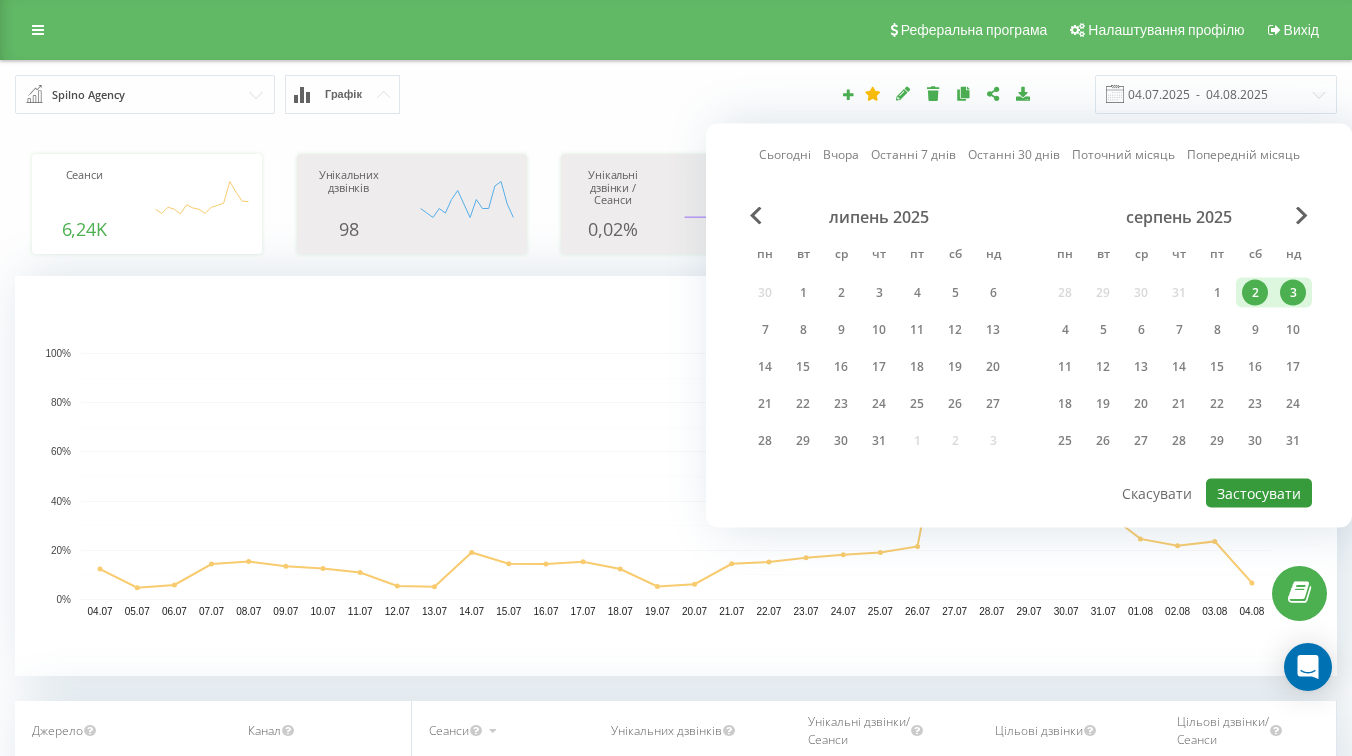 click on "Застосувати" at bounding box center [1259, 493] 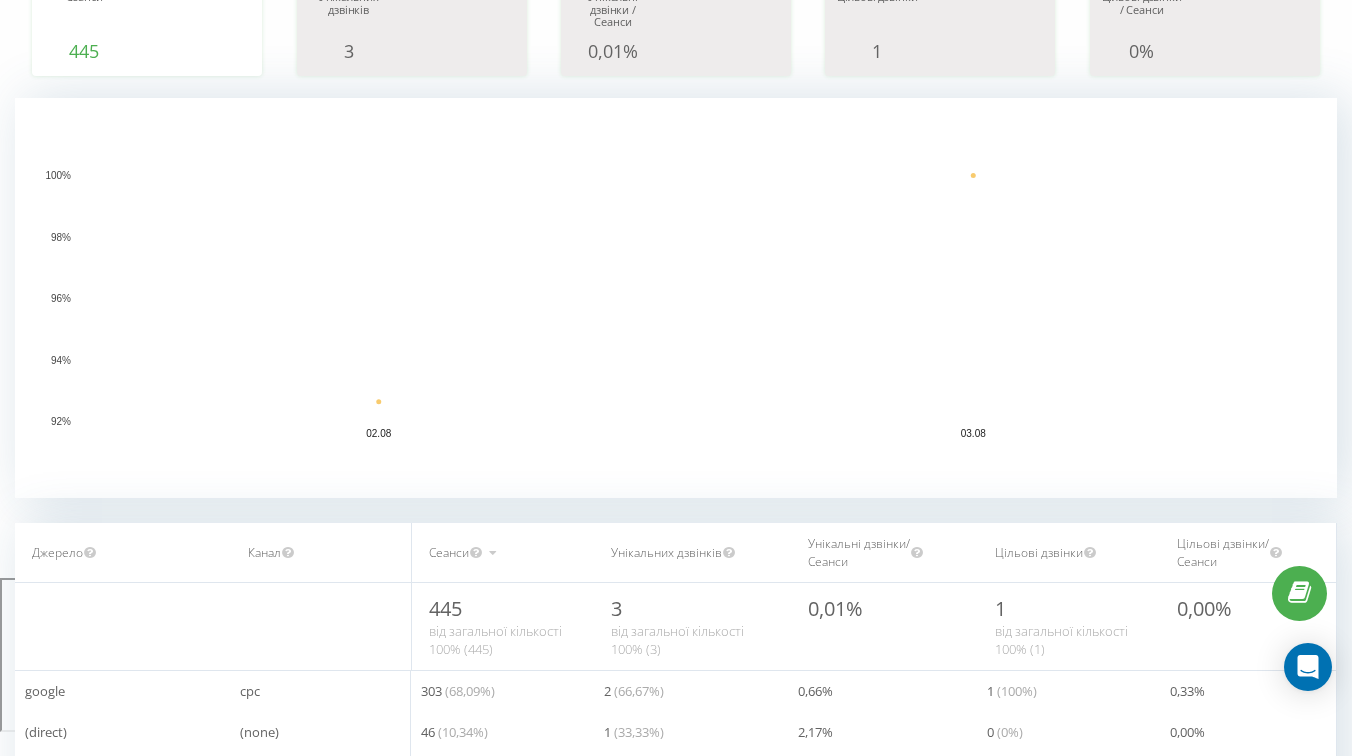 scroll, scrollTop: 582, scrollLeft: 0, axis: vertical 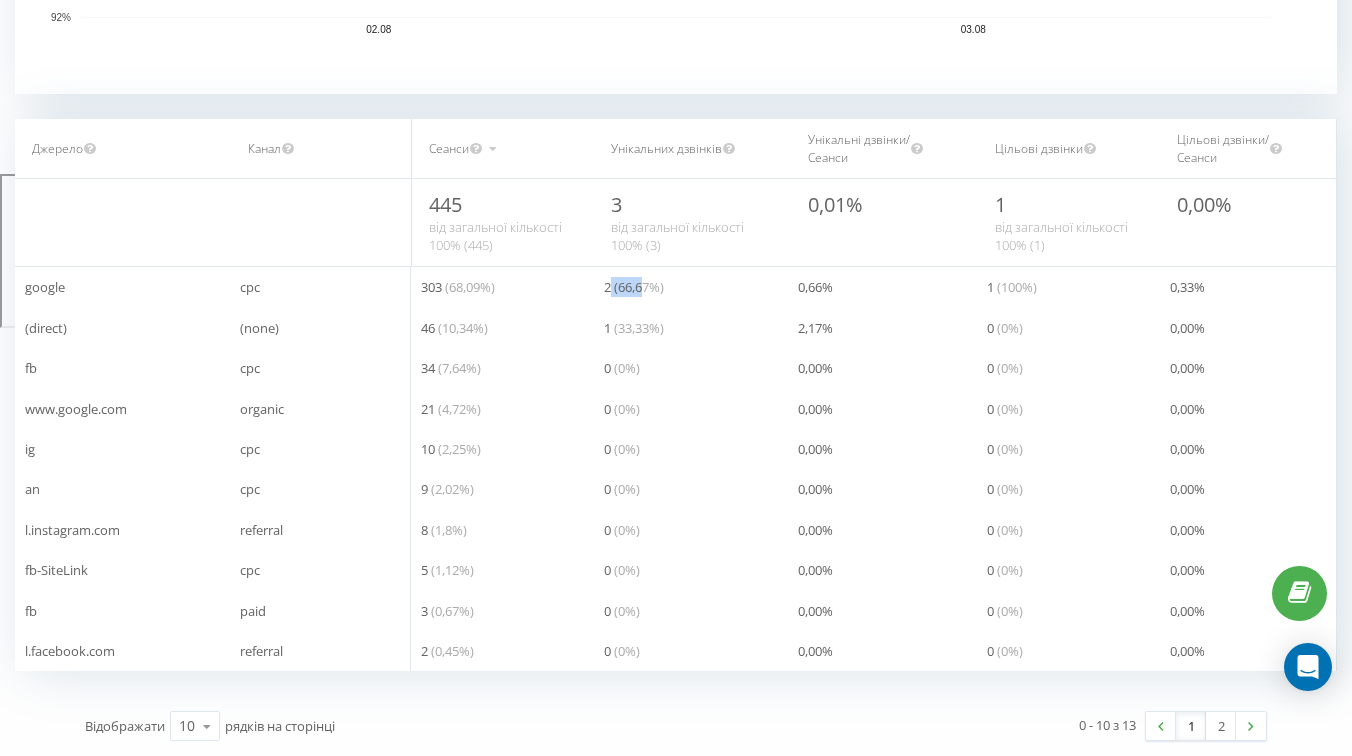 drag, startPoint x: 610, startPoint y: 290, endPoint x: 646, endPoint y: 290, distance: 36 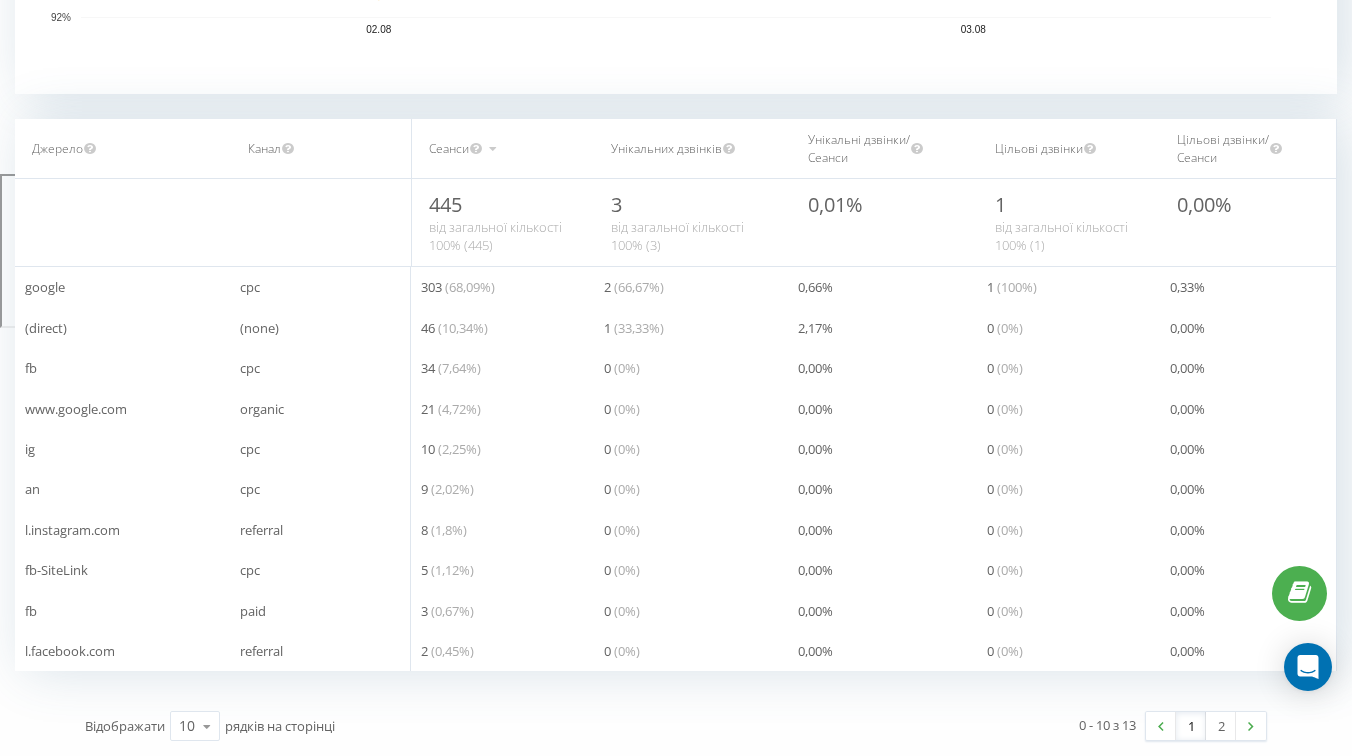 click on "0   ( 0 %)" at bounding box center [691, 408] 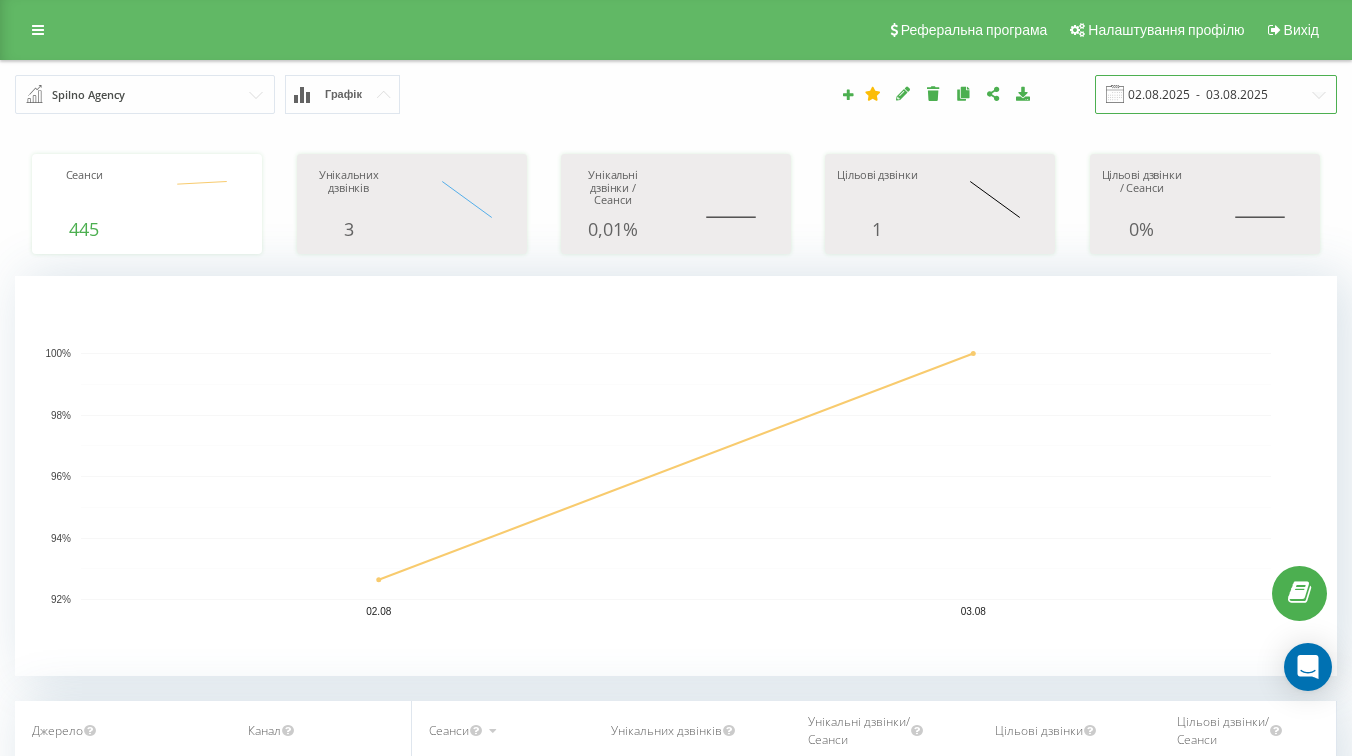 click on "02.08.2025  -  03.08.2025" at bounding box center [1216, 94] 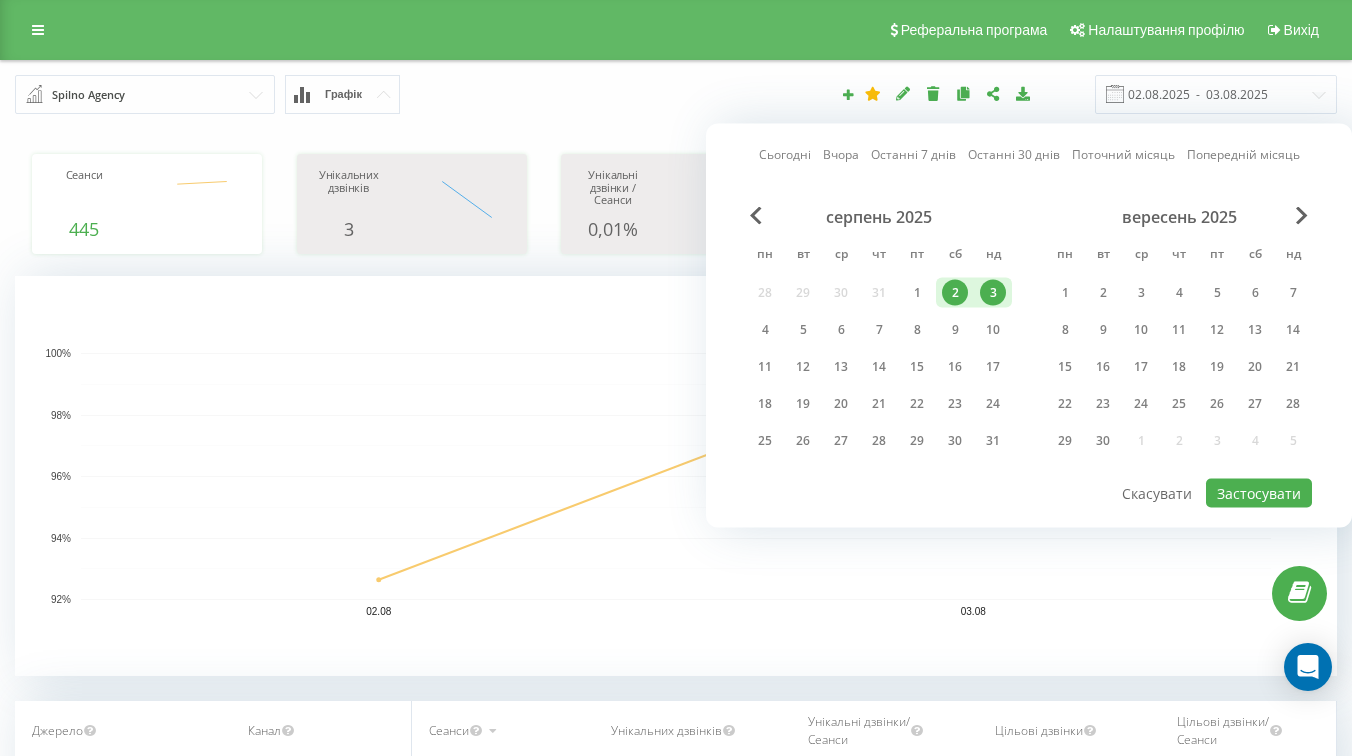click on "серпень 2025 пн вт ср чт пт сб нд 28 29 30 31 1 2 3 4 5 6 7 8 9 10 11 12 13 14 15 16 17 18 19 20 21 22 23 24 25 26 27 28 29 30 31" at bounding box center [879, 335] 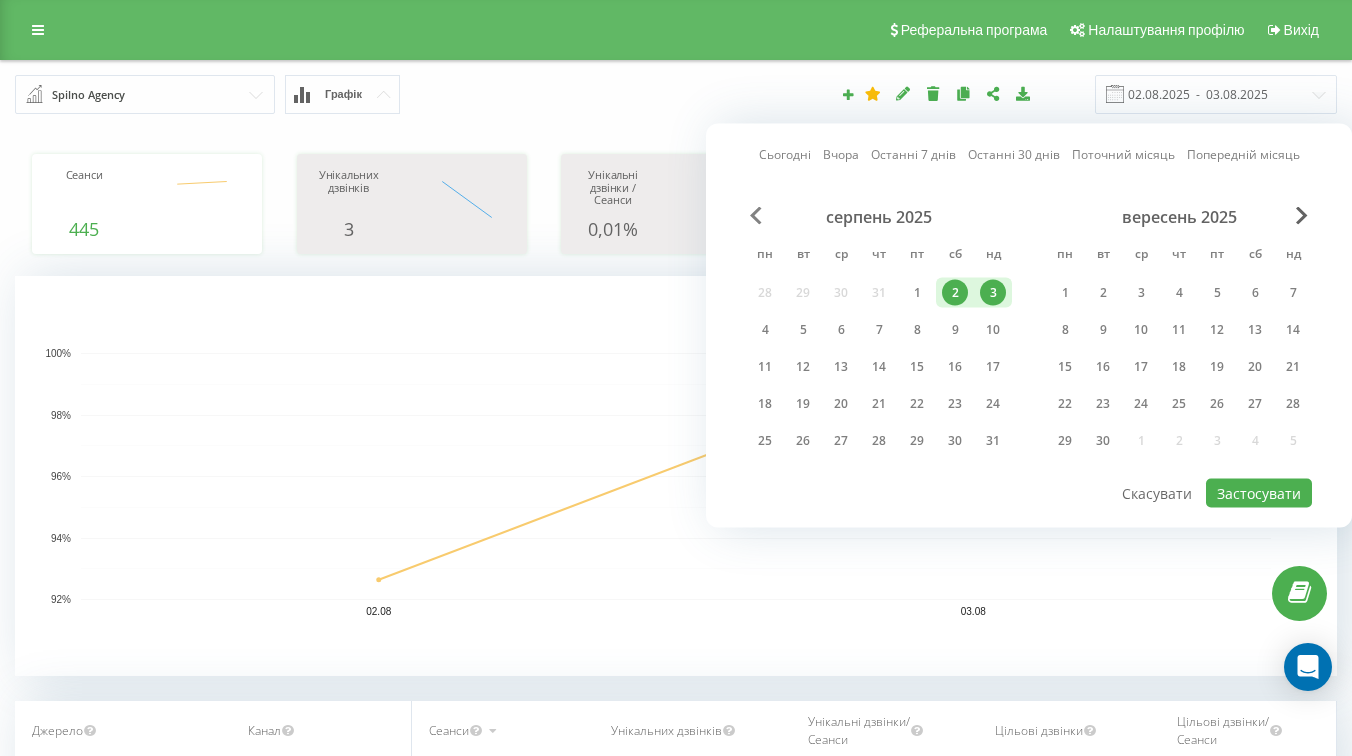 click at bounding box center [756, 216] 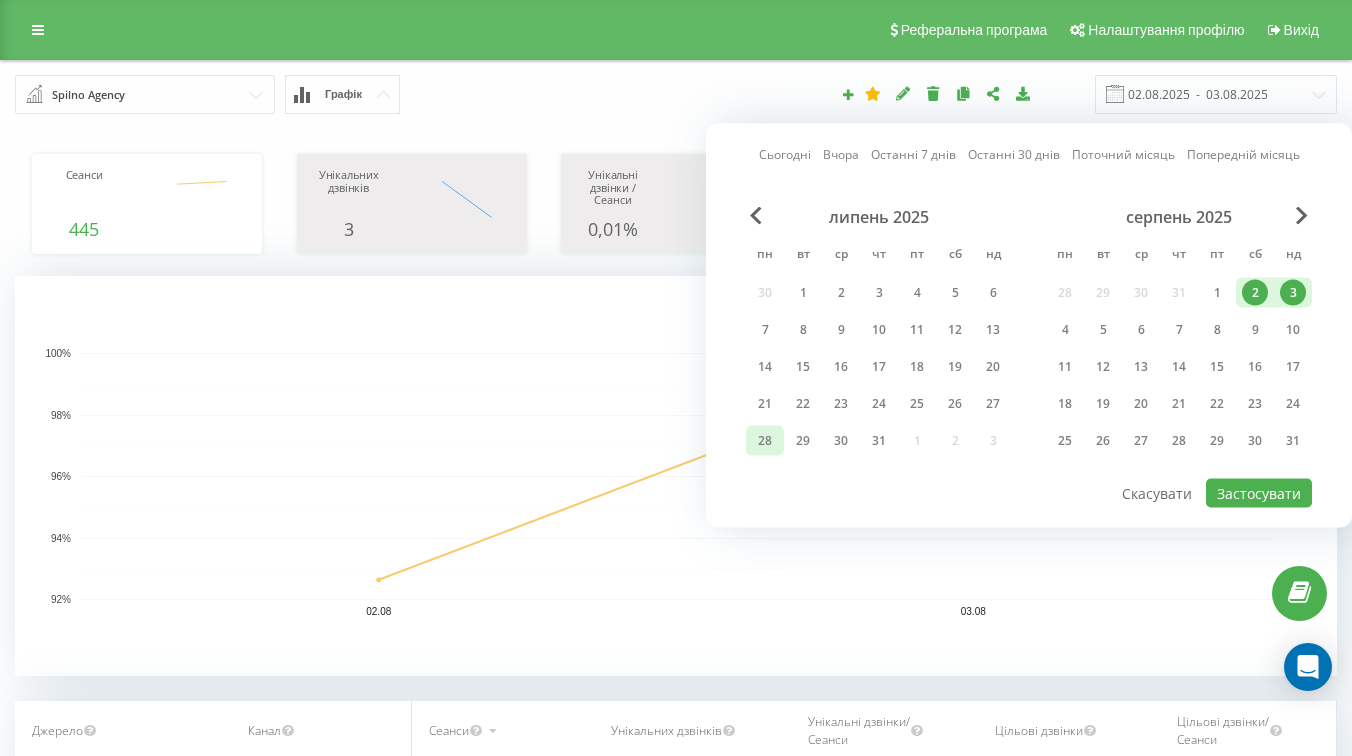 click on "28" at bounding box center (765, 441) 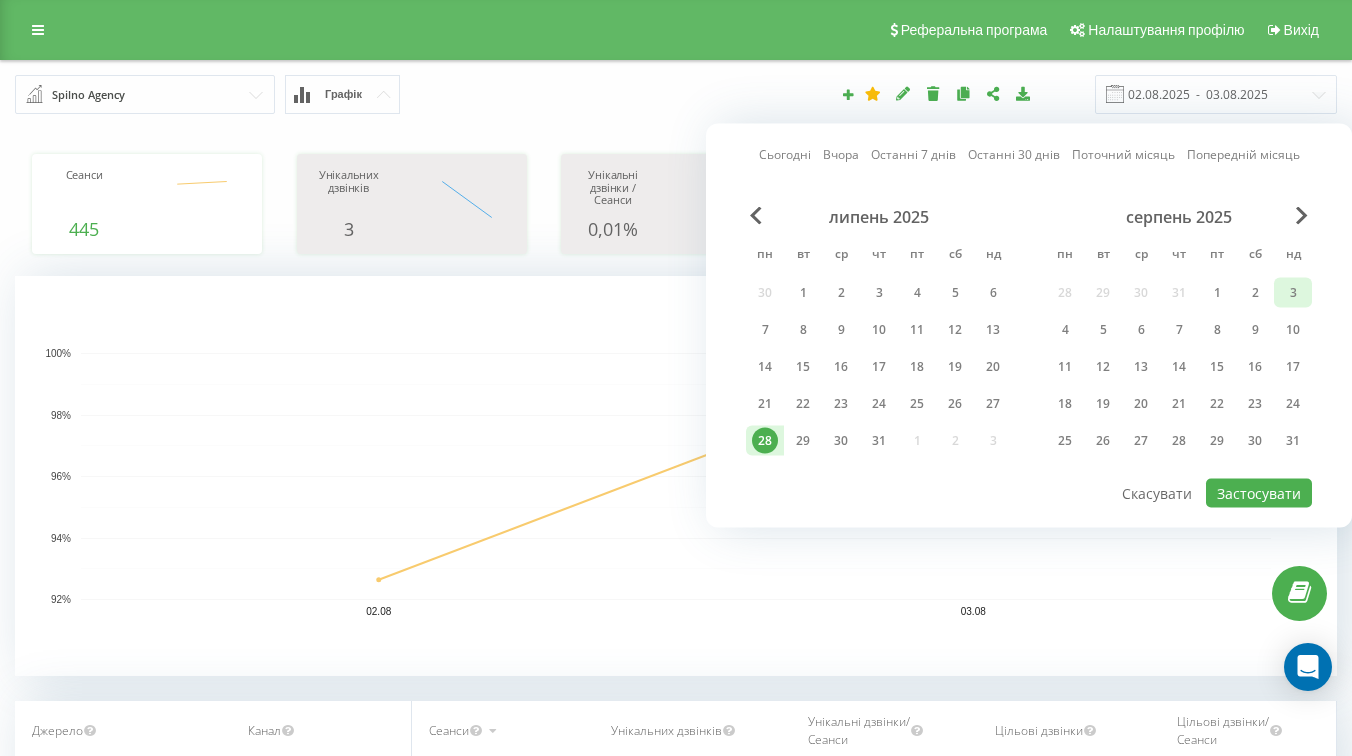 click on "3" at bounding box center [1293, 293] 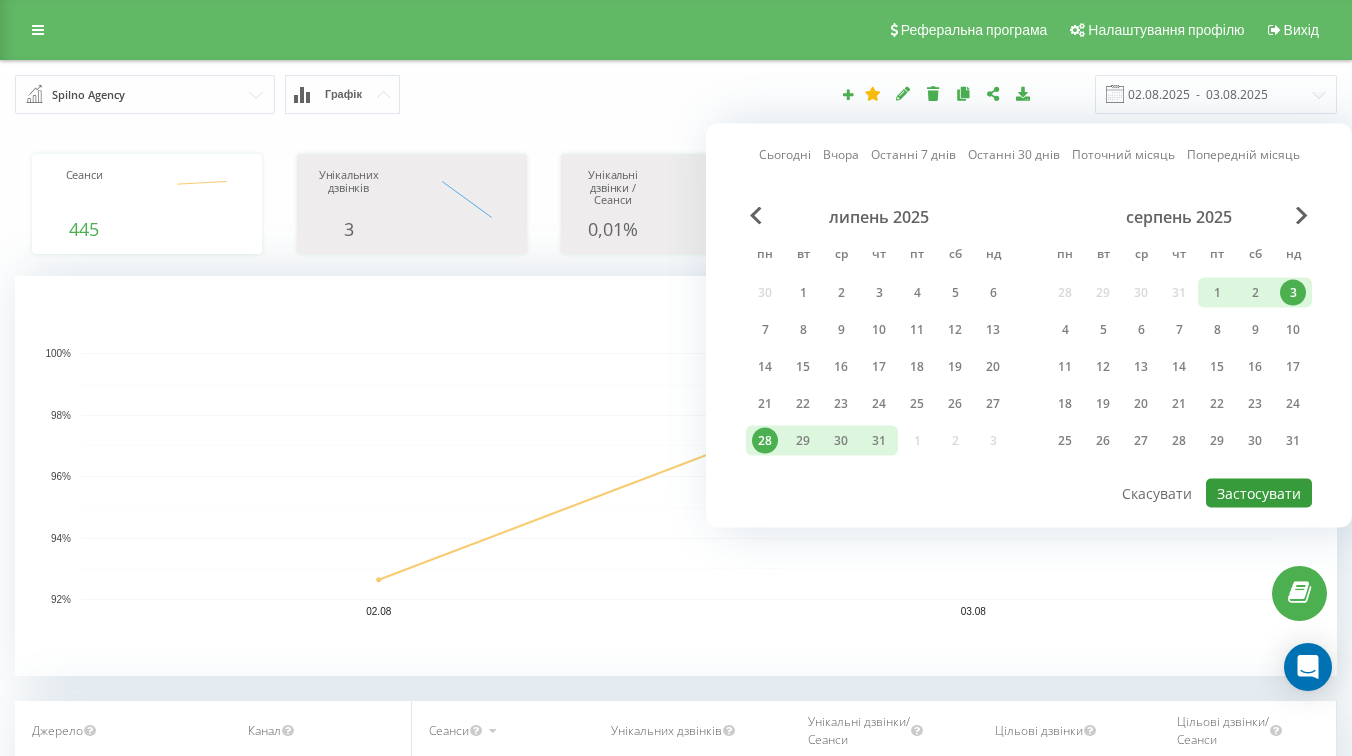 click on "Застосувати" at bounding box center [1259, 493] 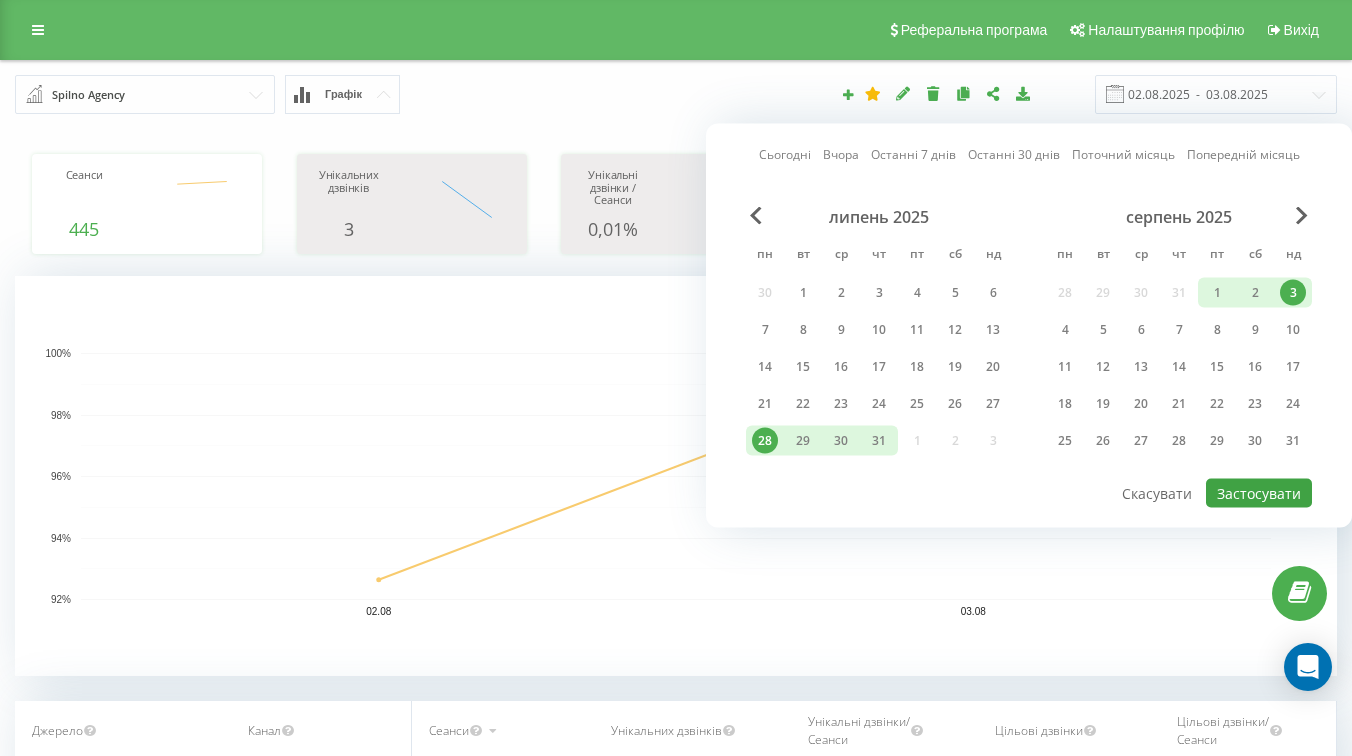type on "28.07.2025  -  03.08.2025" 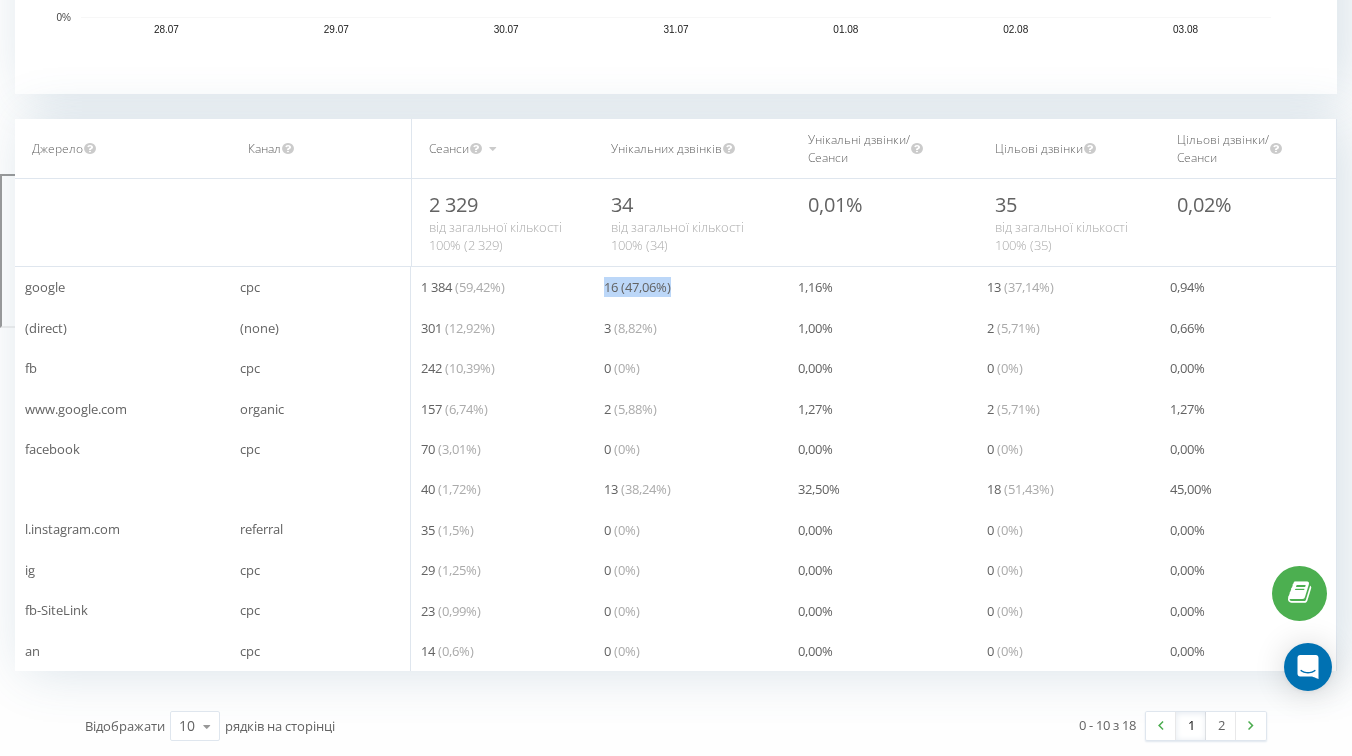 drag, startPoint x: 598, startPoint y: 285, endPoint x: 713, endPoint y: 283, distance: 115.01739 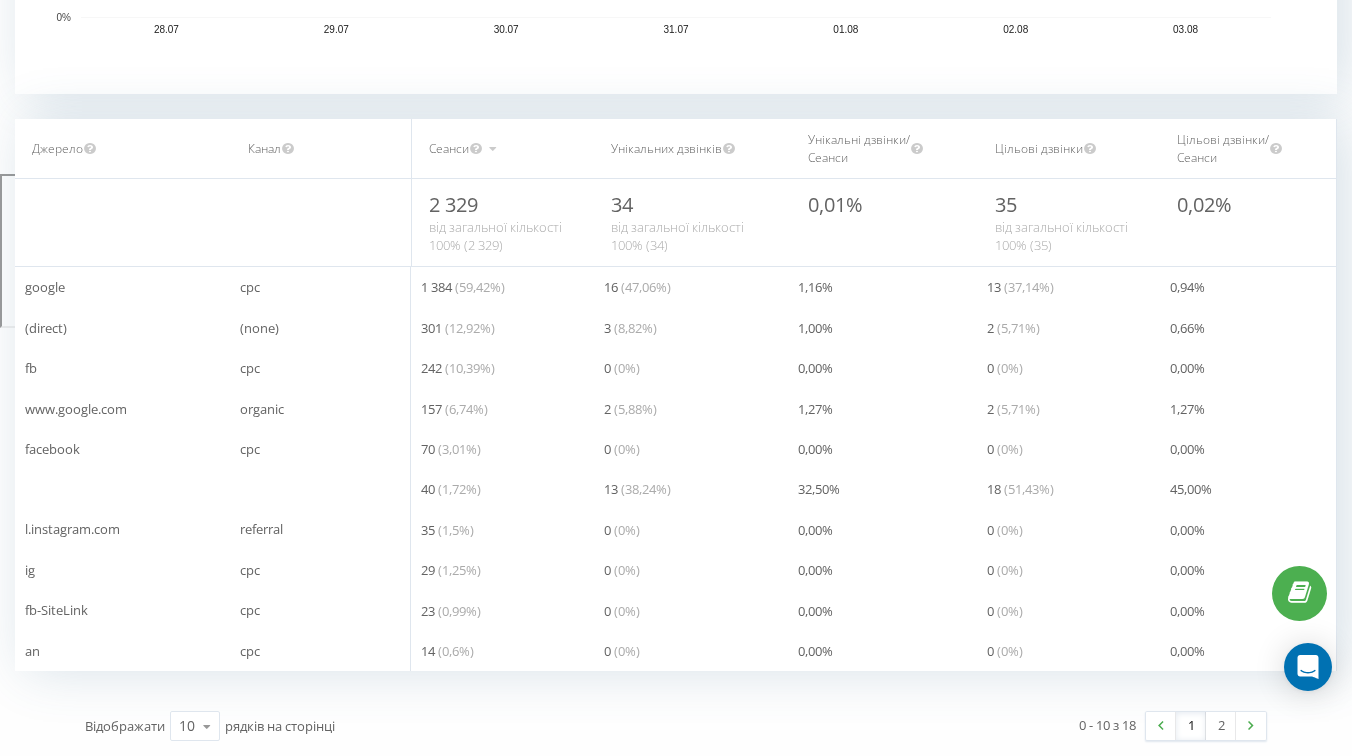 click on "( 5,88 %)" at bounding box center (635, 409) 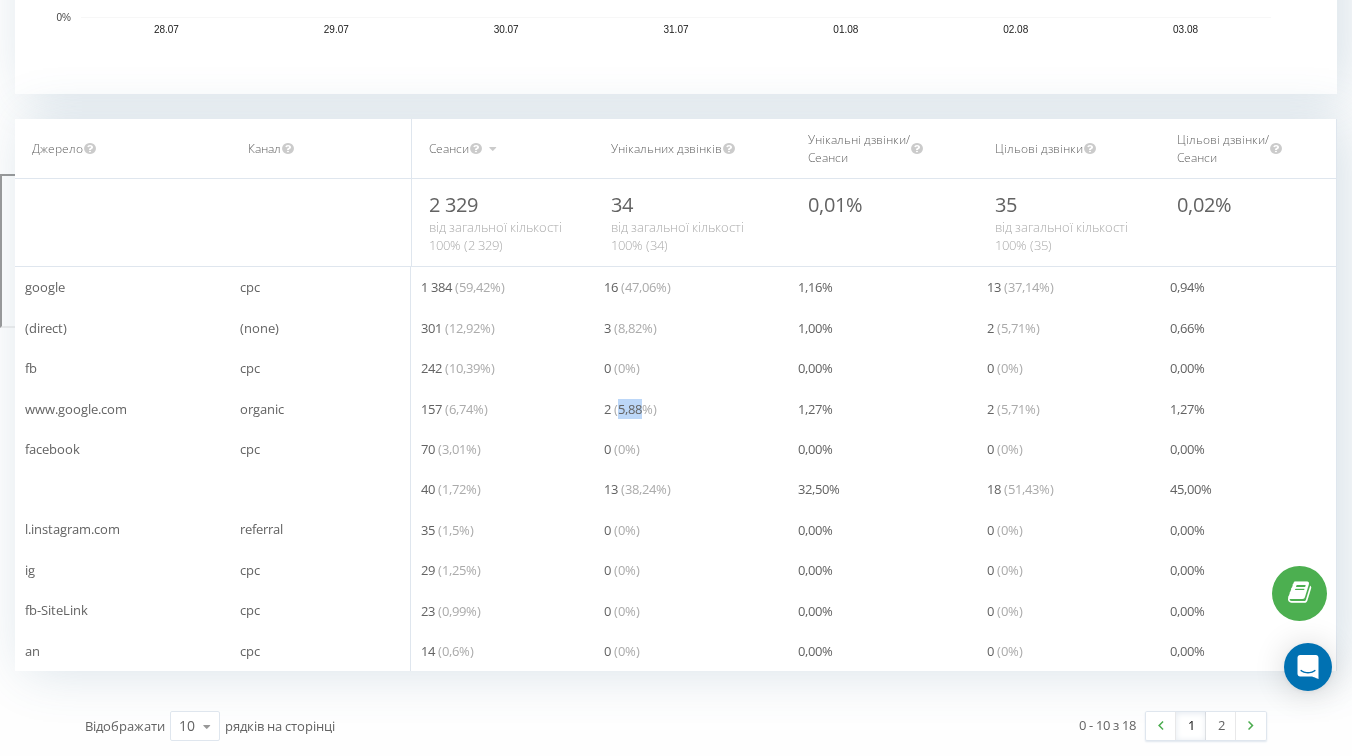 click on "( 5,88 %)" at bounding box center (635, 409) 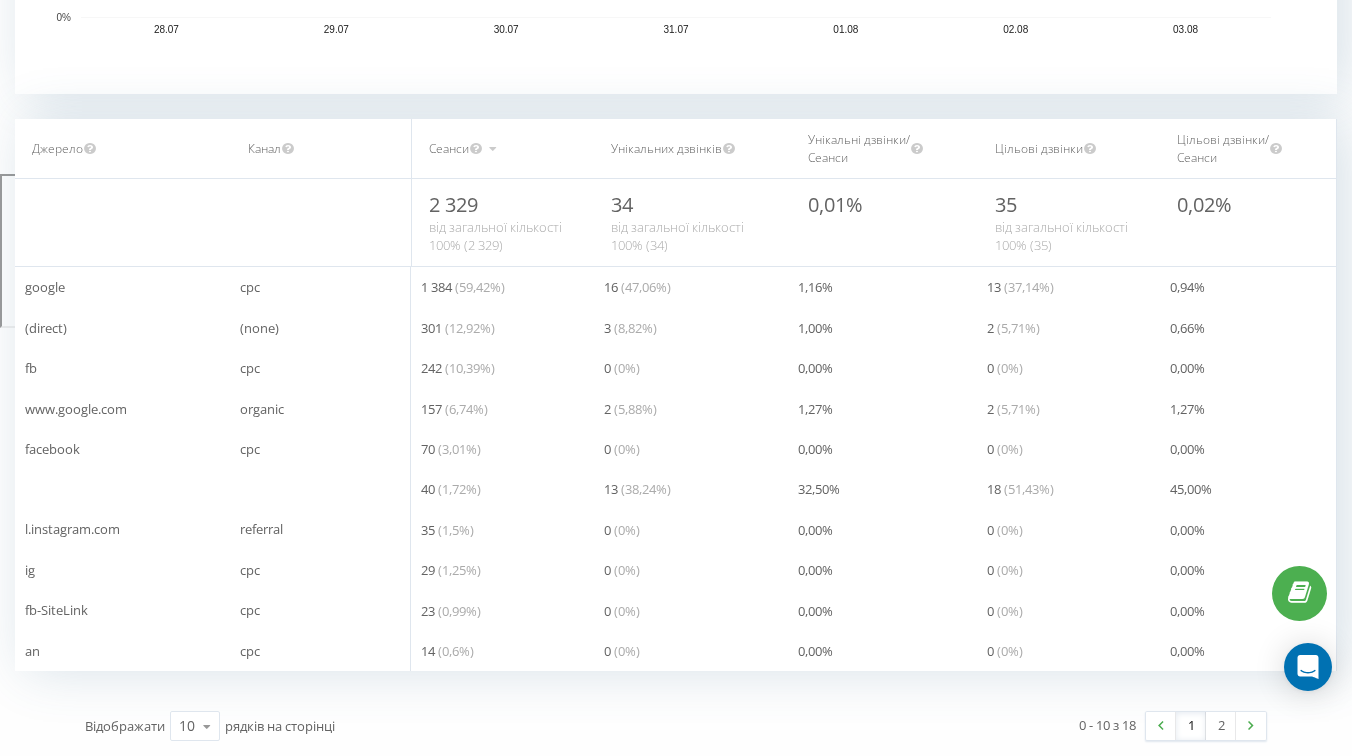 click on "0   ( 0 %)" at bounding box center (691, 570) 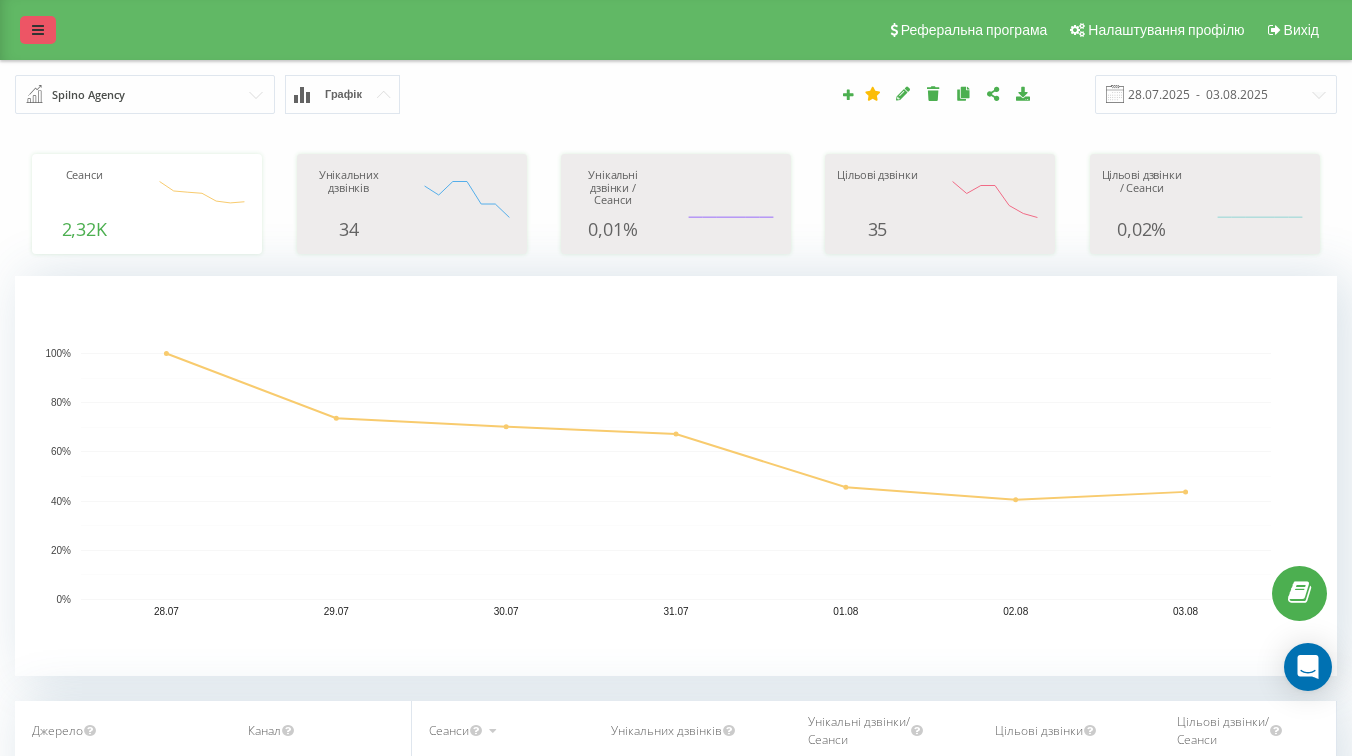 click at bounding box center (38, 30) 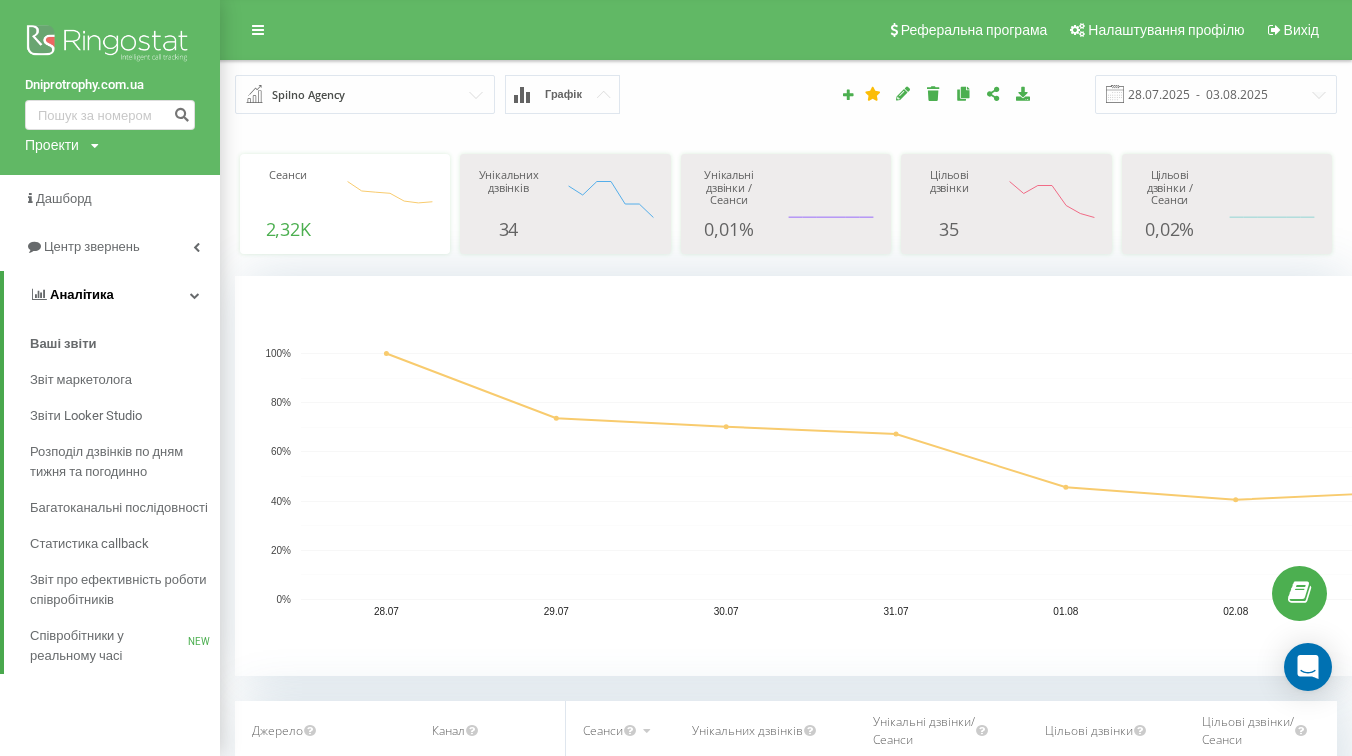 click on "Аналiтика" at bounding box center [112, 295] 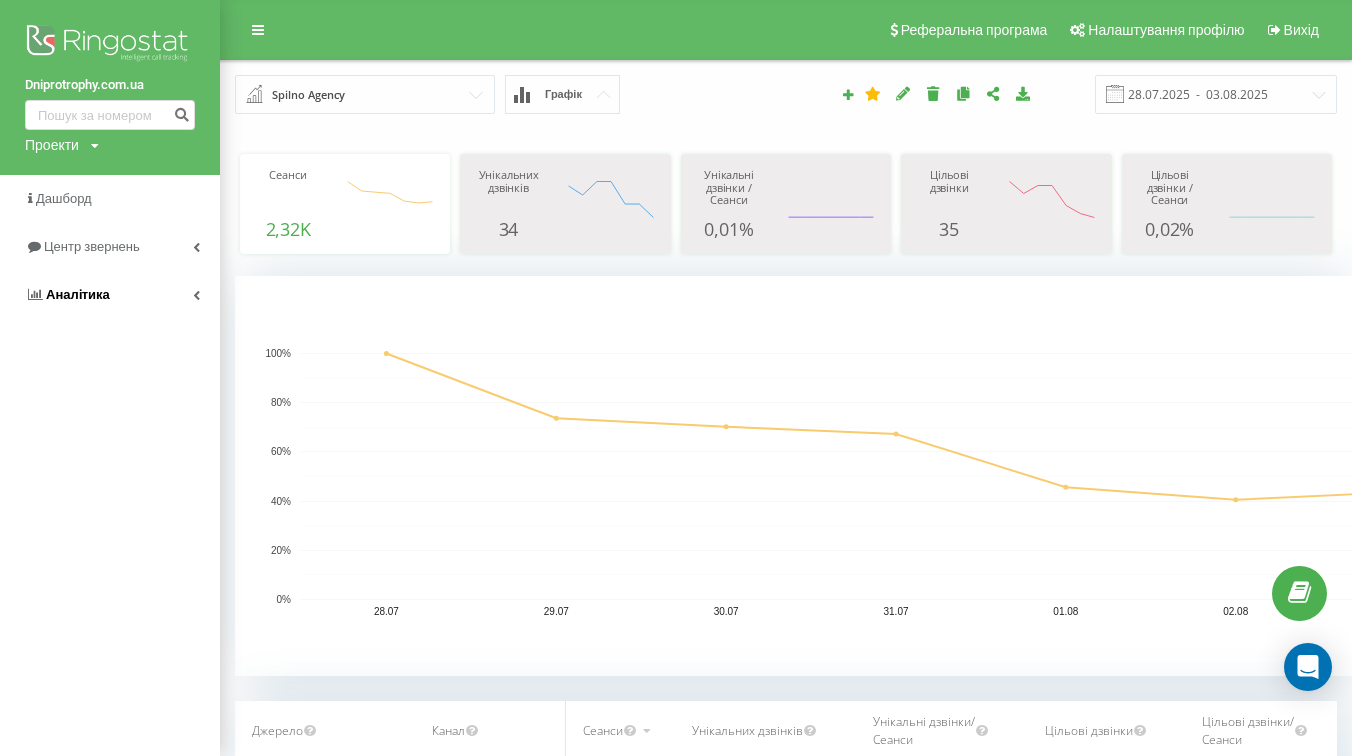 click on "Аналiтика" at bounding box center [110, 295] 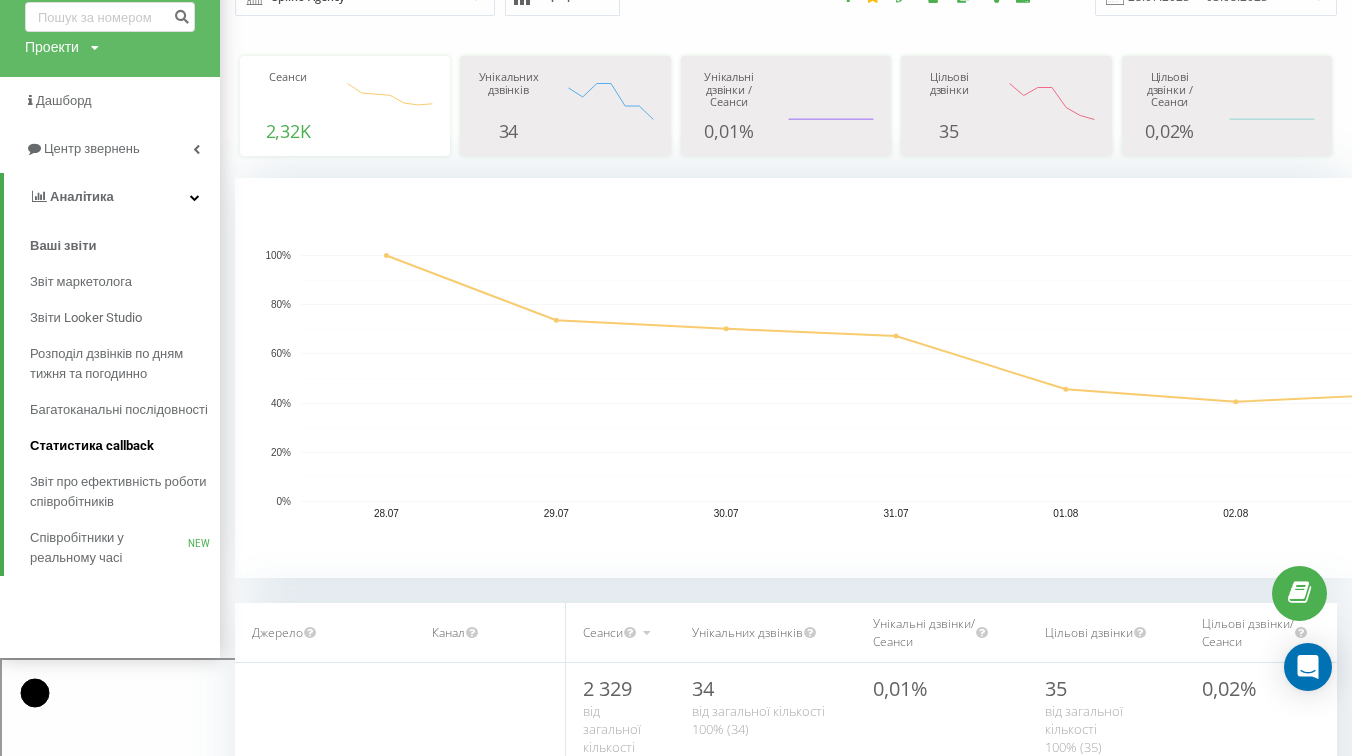 click on "Статистика callback" at bounding box center (92, 446) 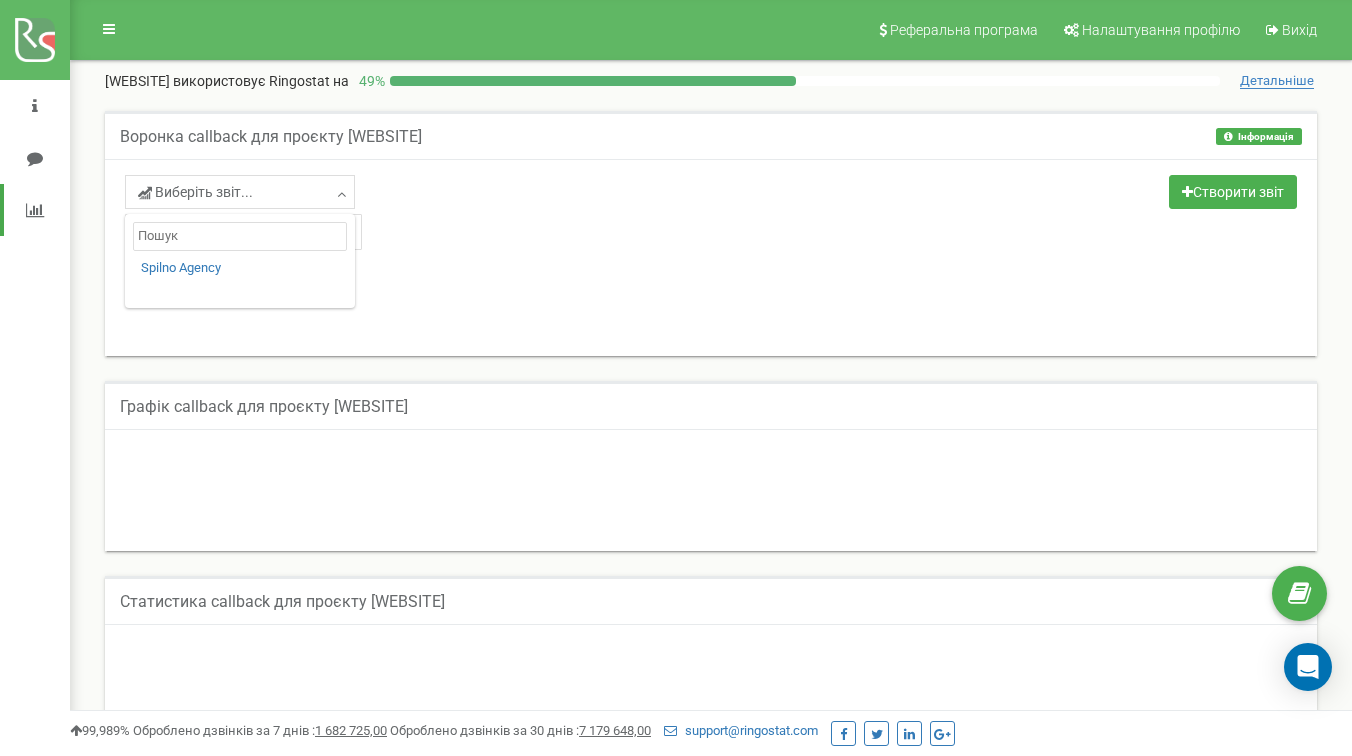 scroll, scrollTop: 0, scrollLeft: 0, axis: both 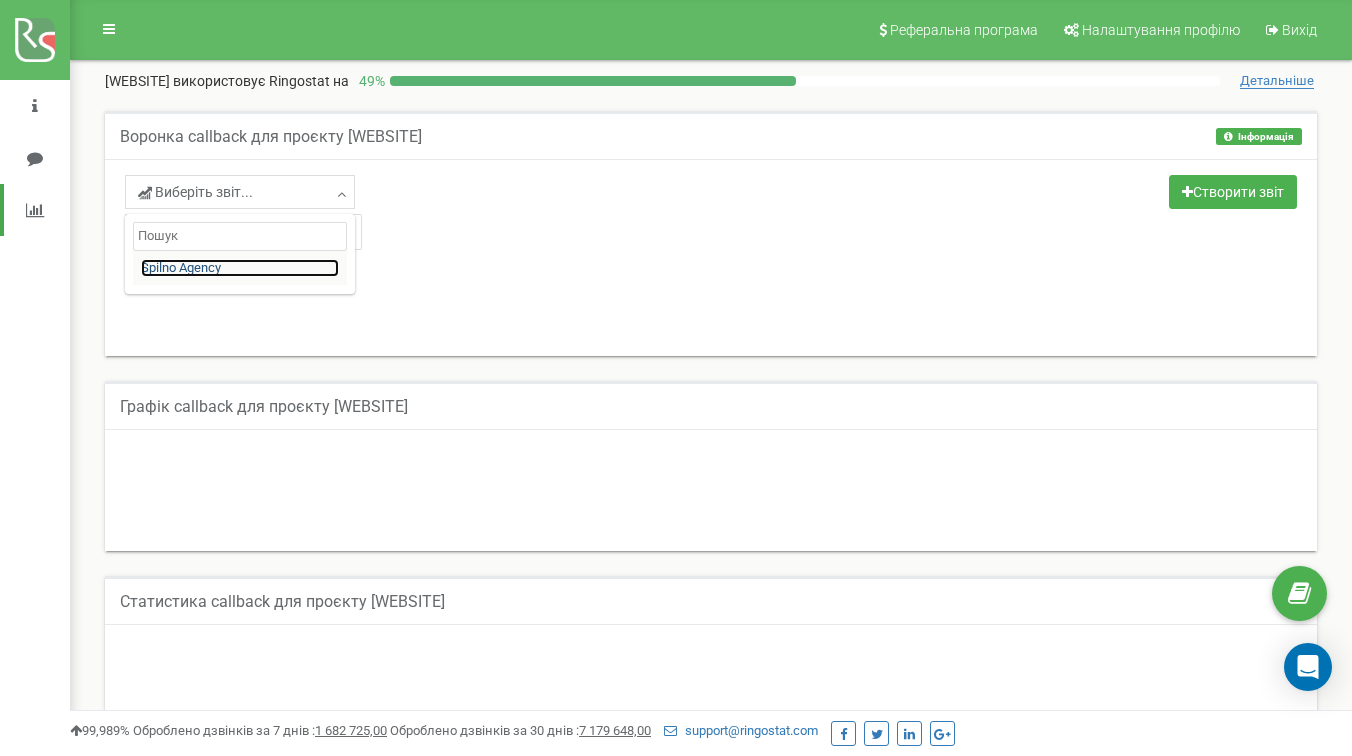 click on "Spilno Agency" at bounding box center (240, 268) 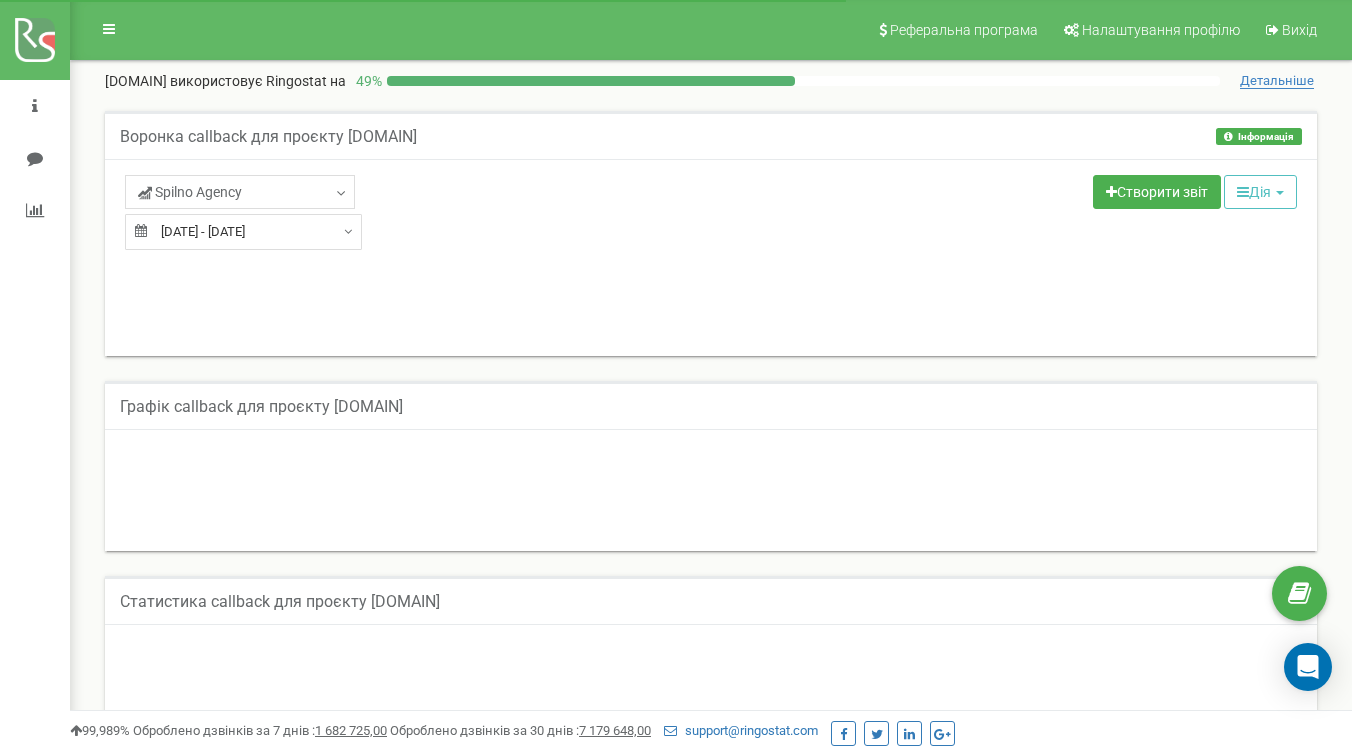 scroll, scrollTop: 100, scrollLeft: 0, axis: vertical 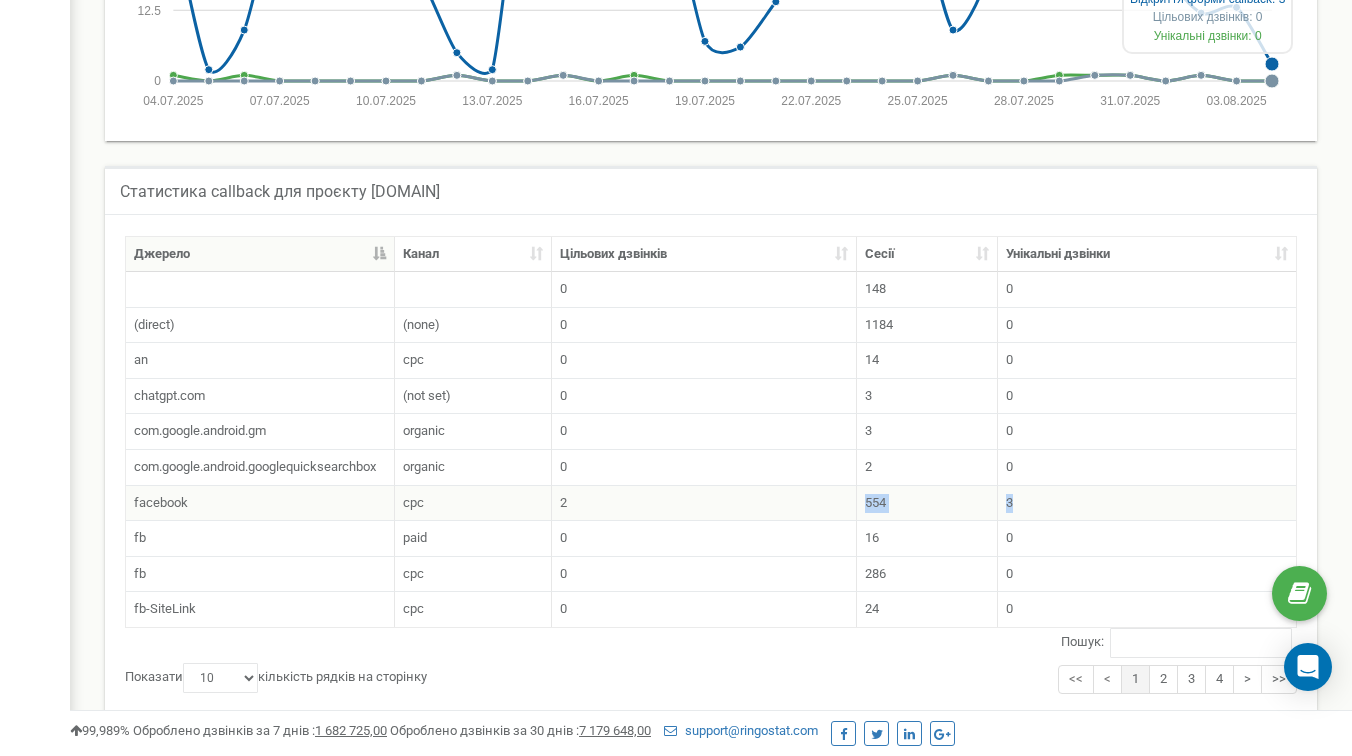 drag, startPoint x: 1051, startPoint y: 500, endPoint x: 860, endPoint y: 500, distance: 191 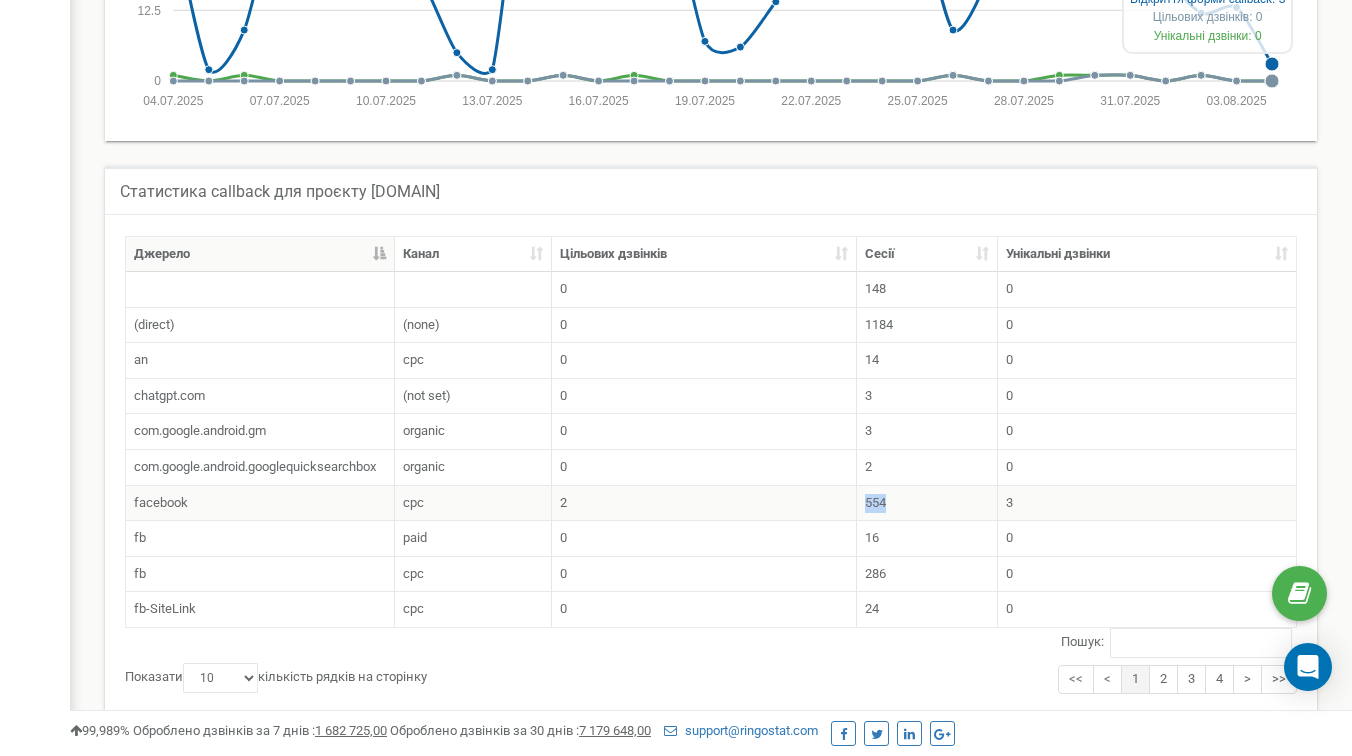 click on "554" at bounding box center (927, 503) 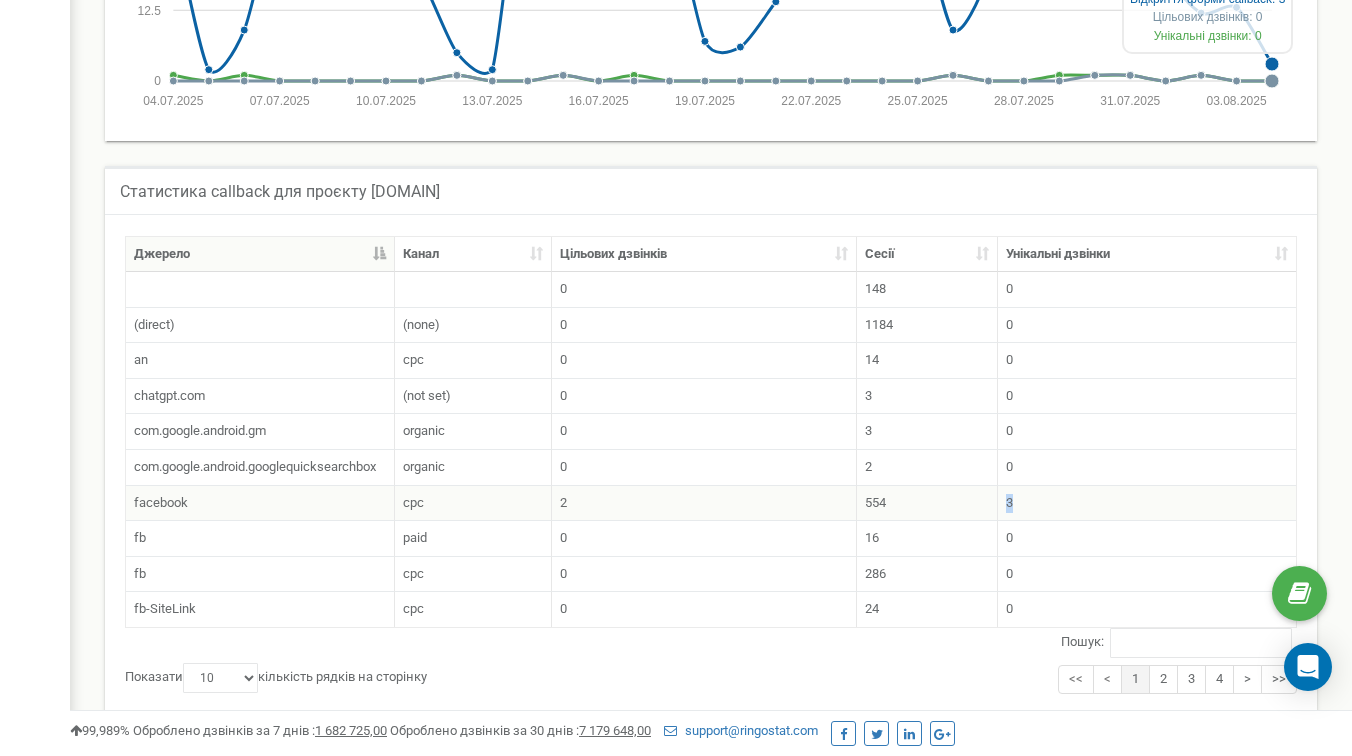 drag, startPoint x: 1053, startPoint y: 503, endPoint x: 913, endPoint y: 503, distance: 140 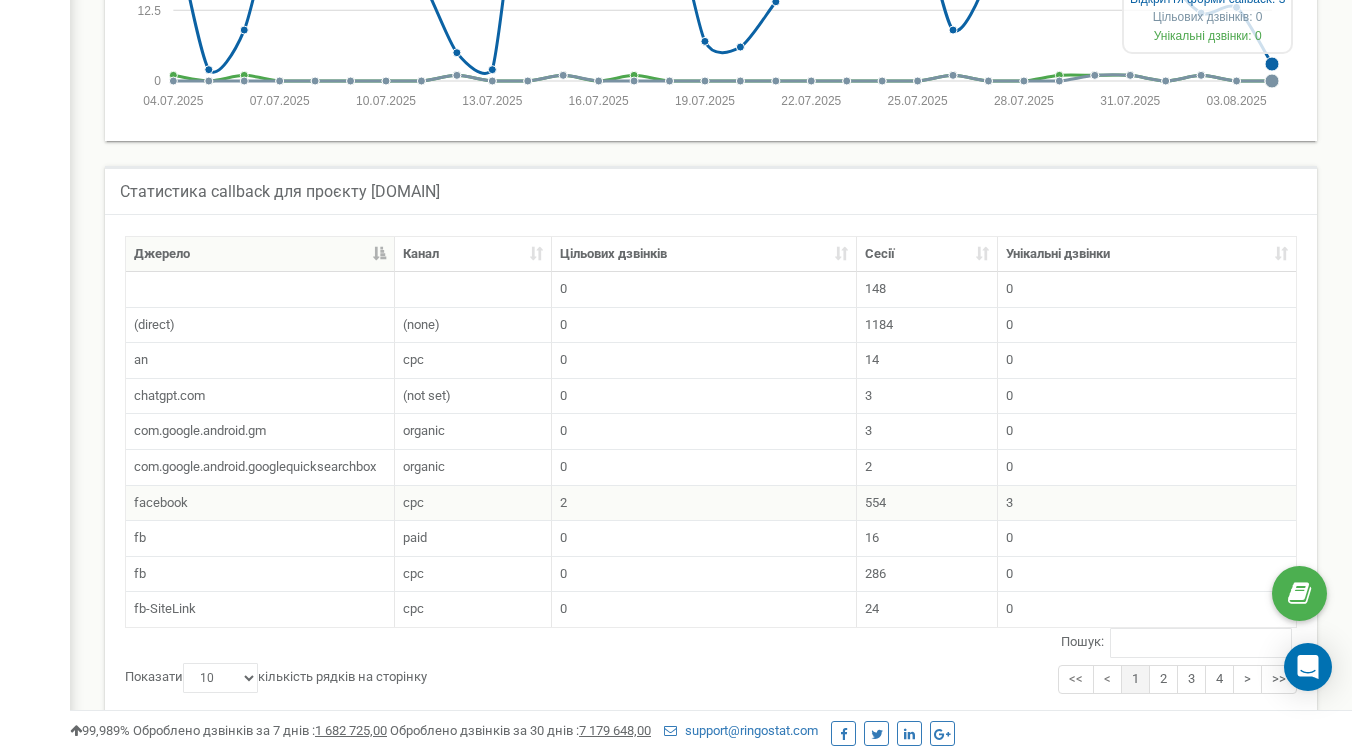 click on "3" at bounding box center [1147, 503] 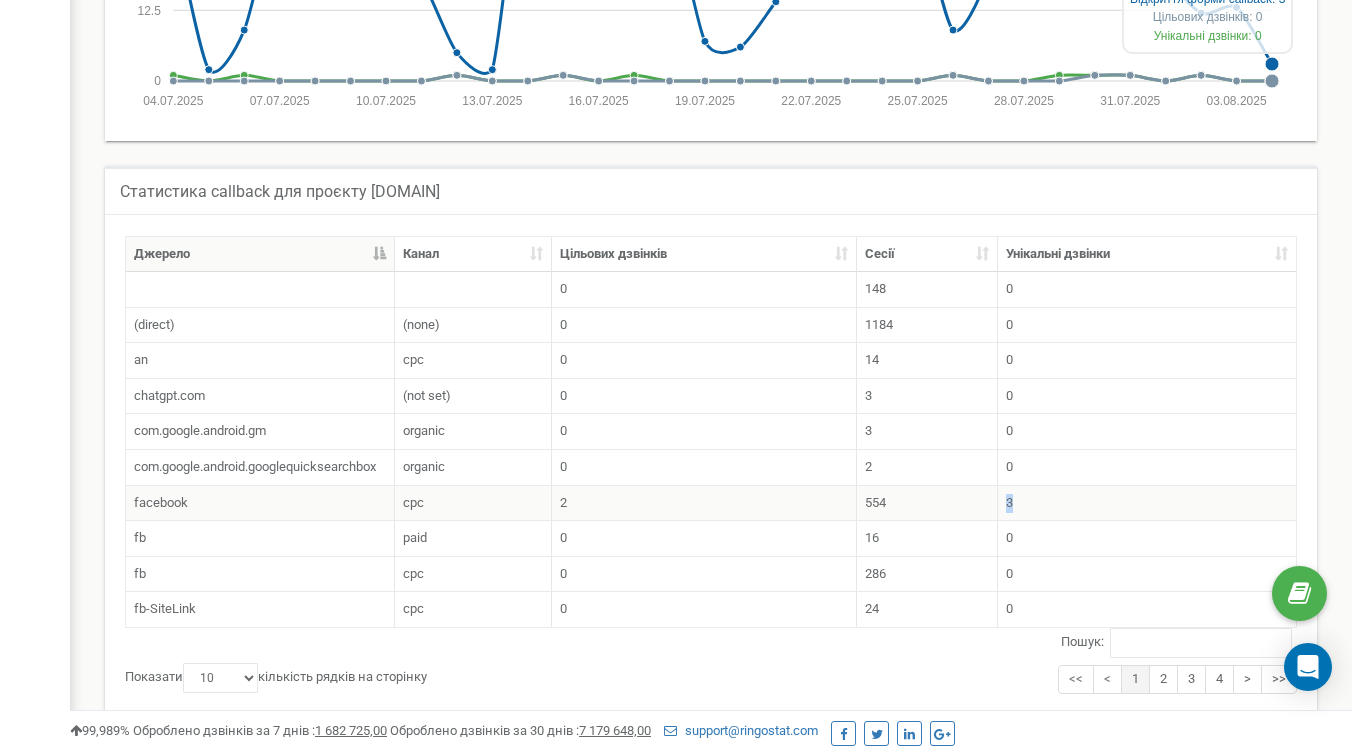 click on "3" at bounding box center [1147, 503] 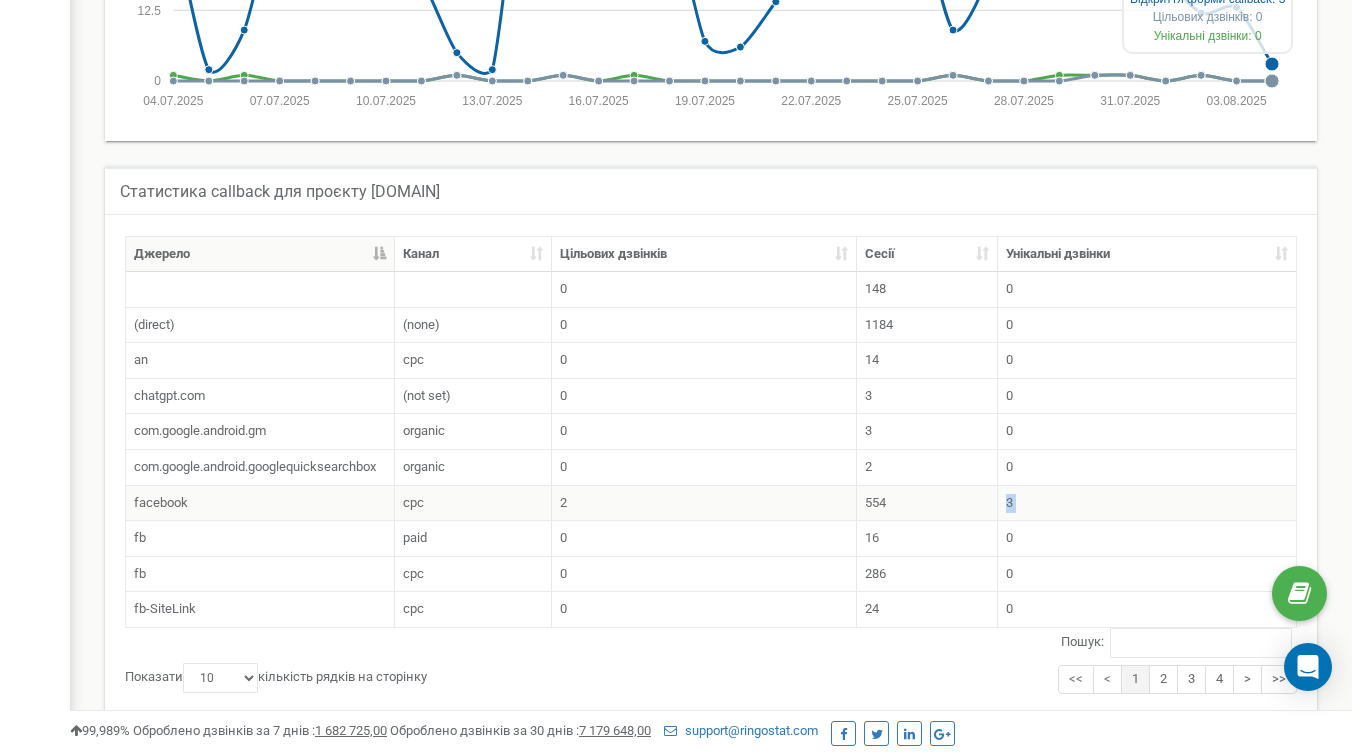 click on "3" at bounding box center (1147, 503) 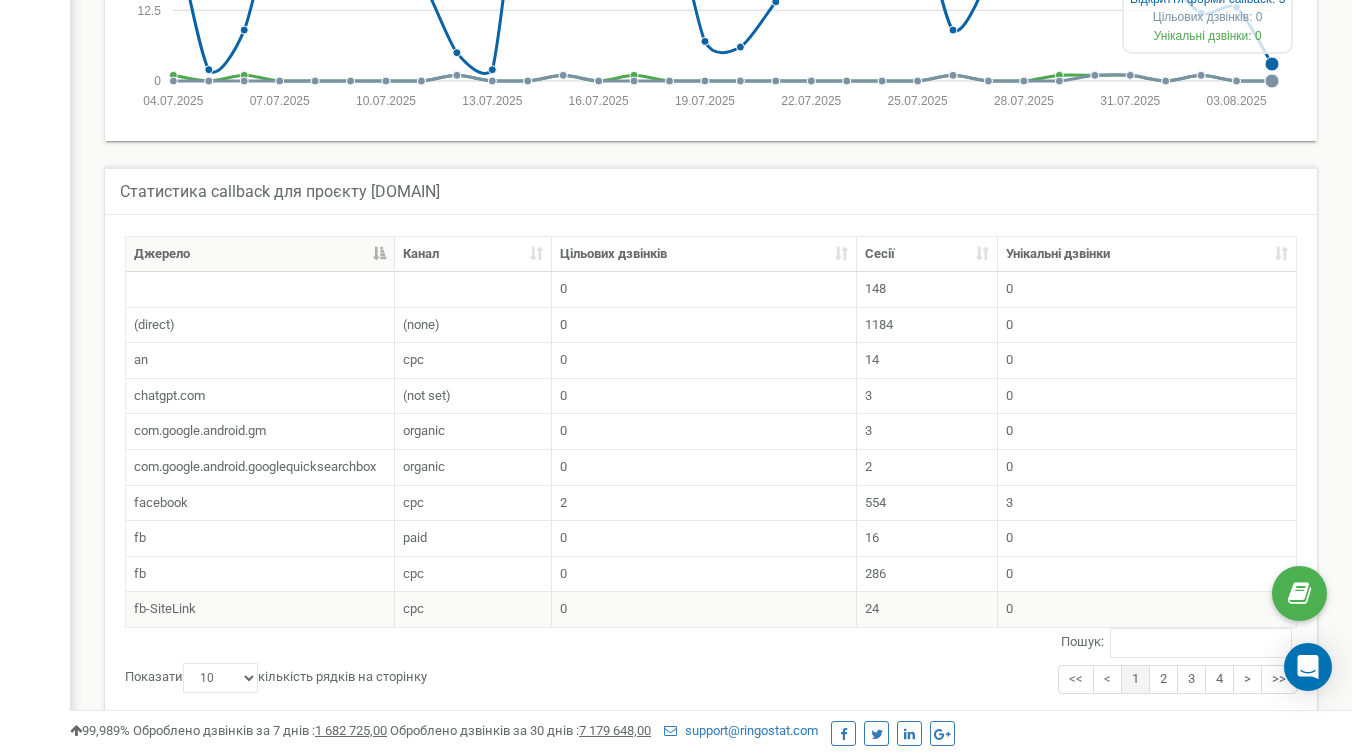 click on "24" at bounding box center [927, 609] 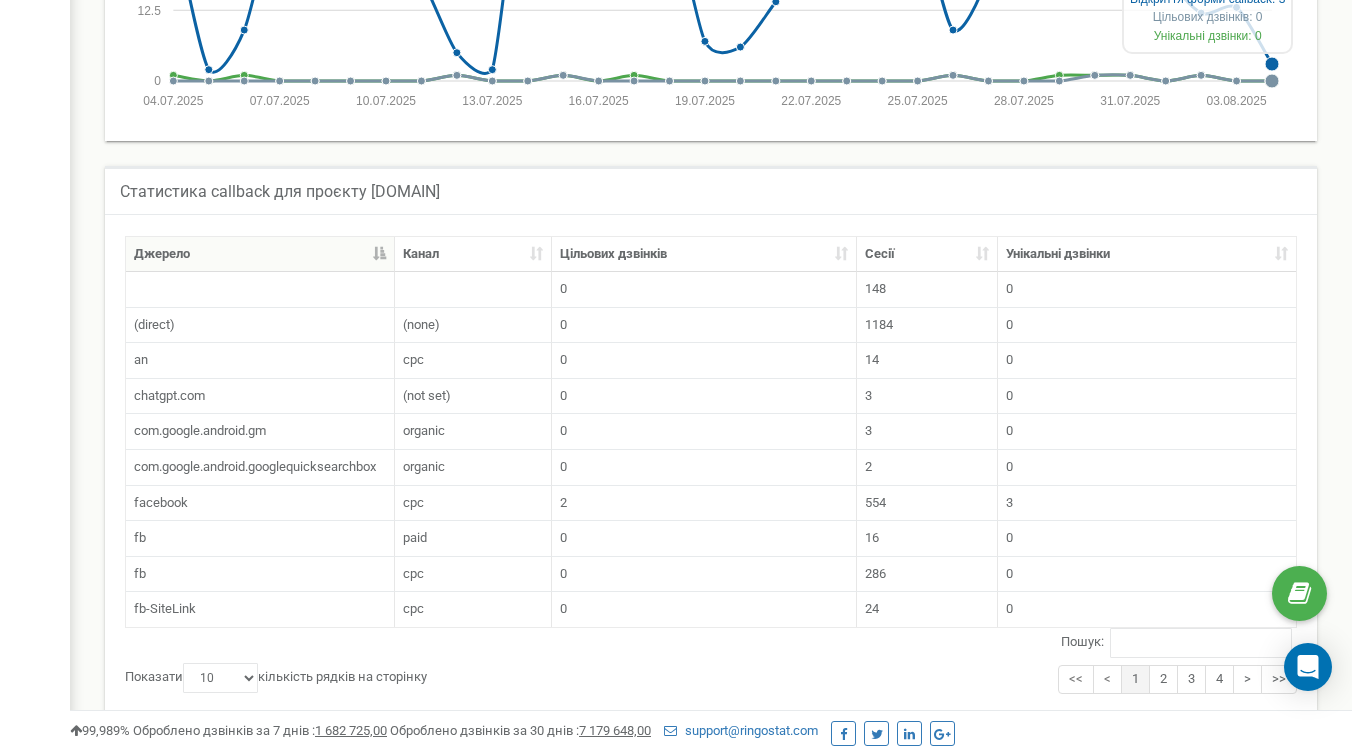 click on "Унікальні дзвінки" at bounding box center (1147, 255) 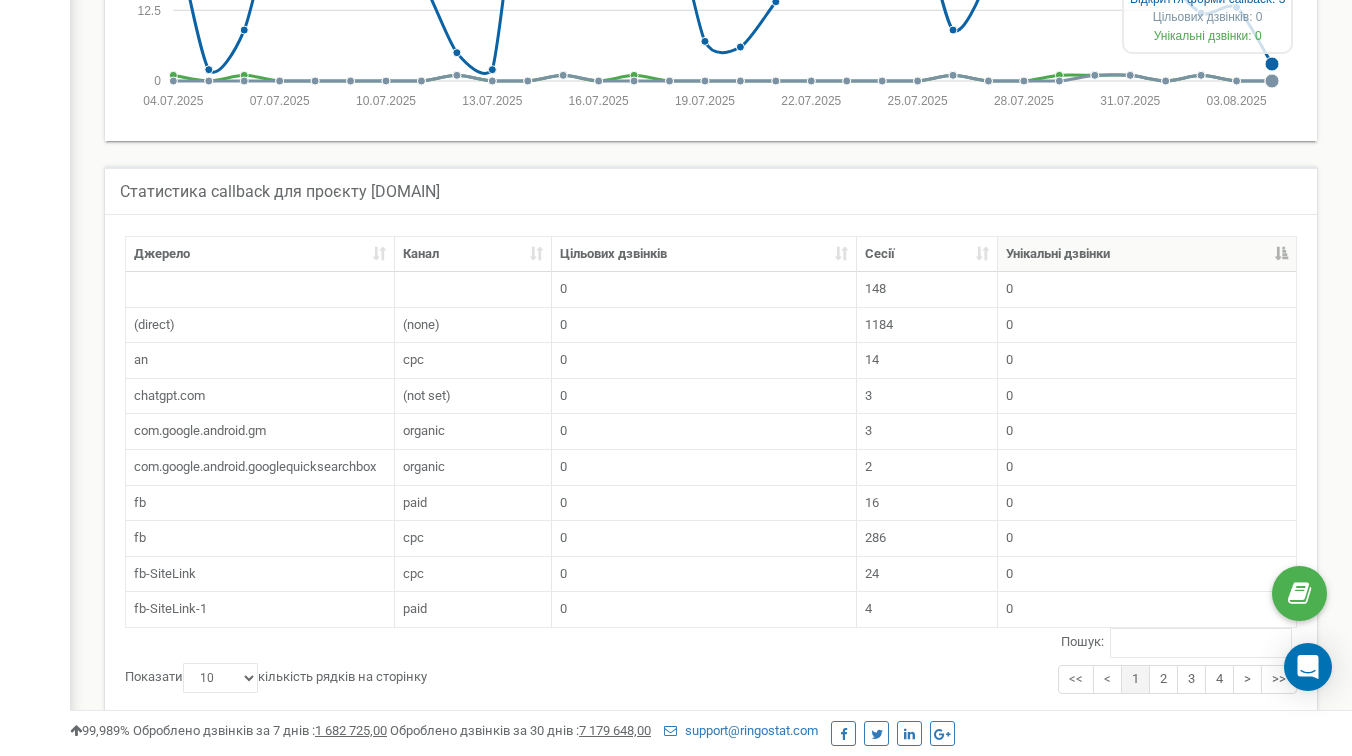 click on "Унікальні дзвінки" at bounding box center [1147, 255] 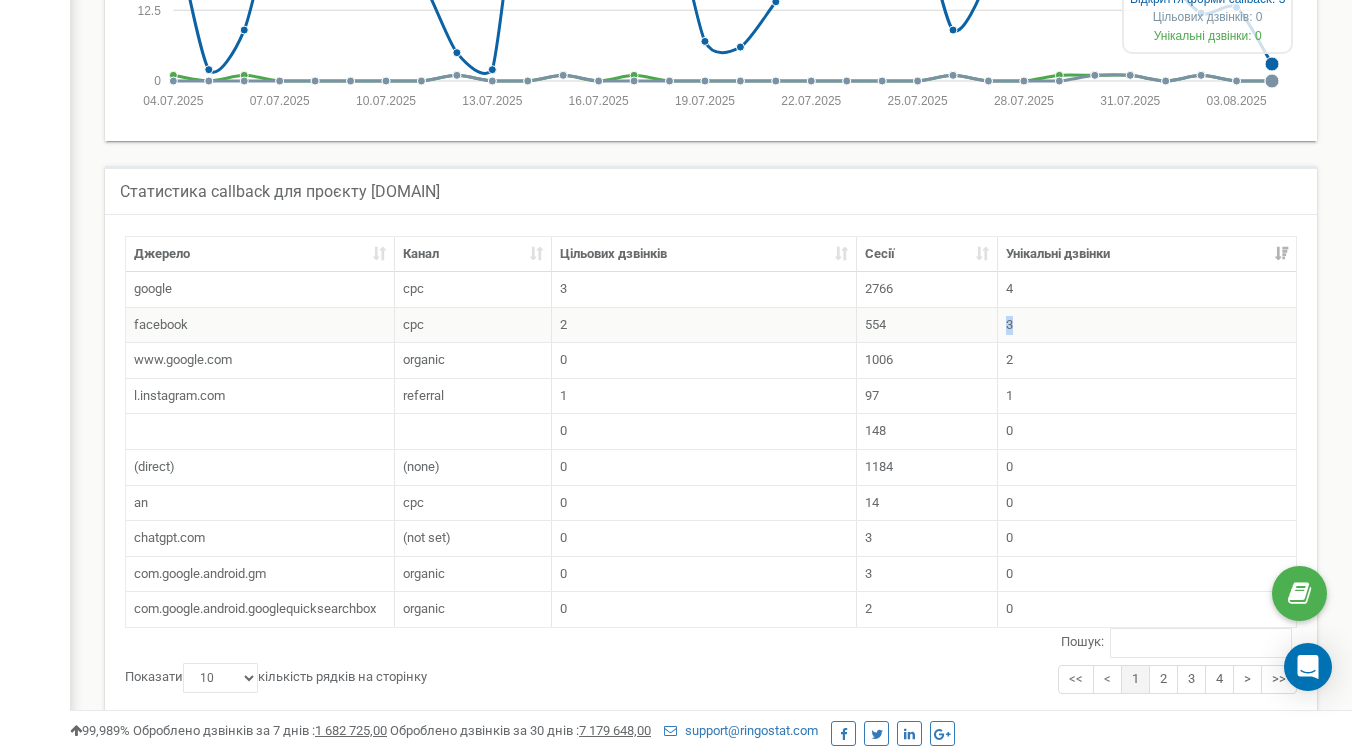 drag, startPoint x: 1037, startPoint y: 329, endPoint x: 997, endPoint y: 329, distance: 40 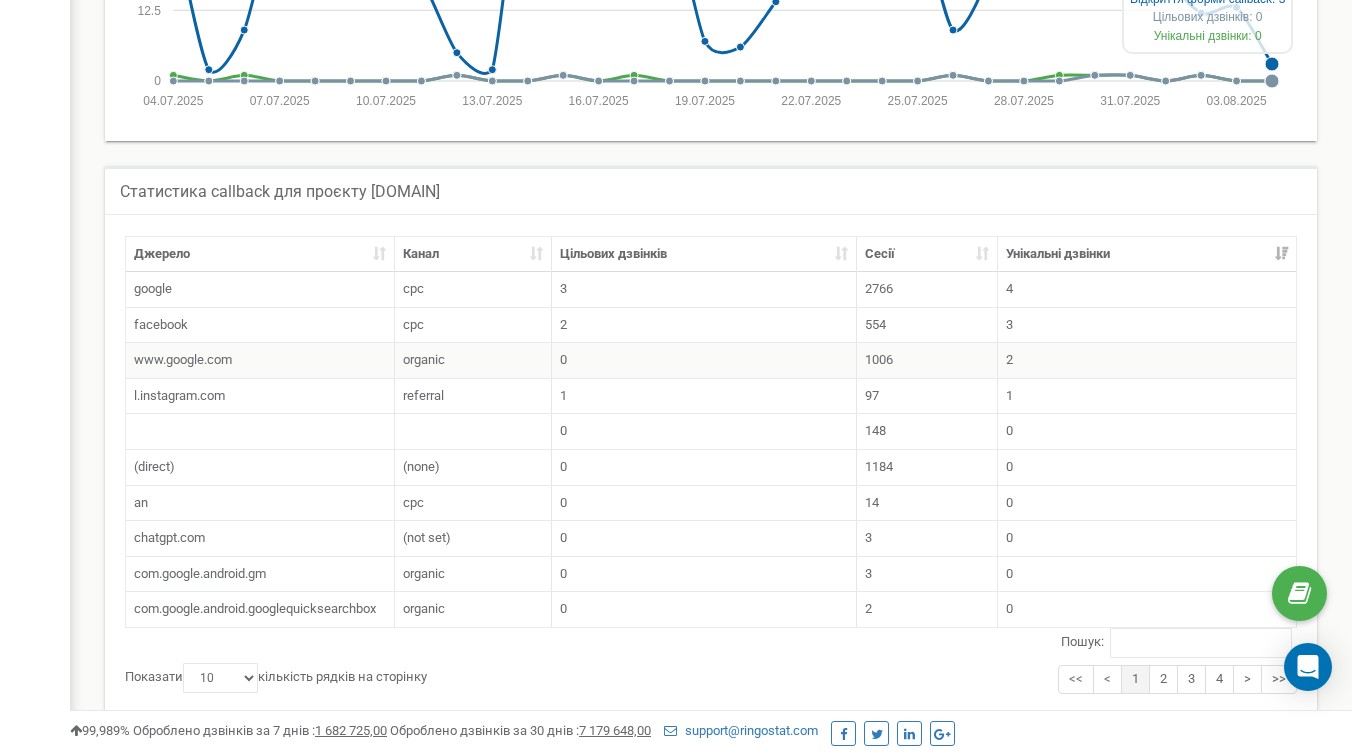 click on "2" at bounding box center (1147, 360) 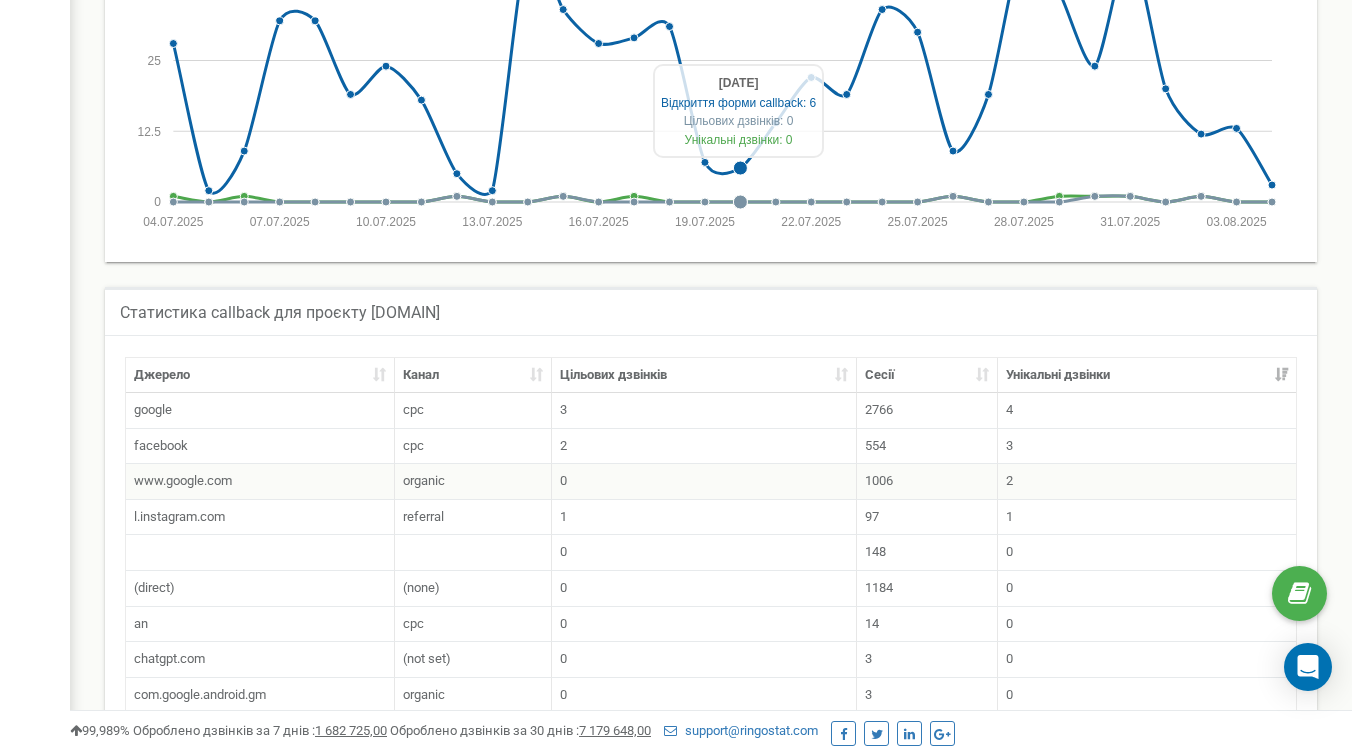 scroll, scrollTop: 873, scrollLeft: 0, axis: vertical 